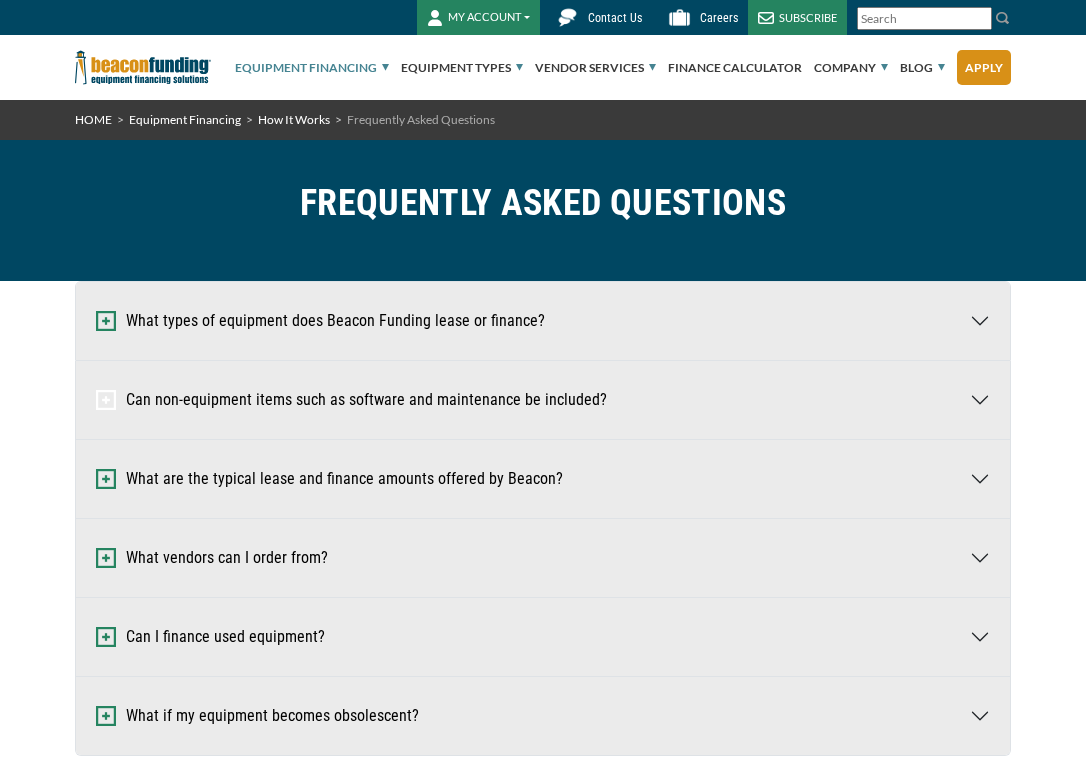 scroll, scrollTop: 0, scrollLeft: 0, axis: both 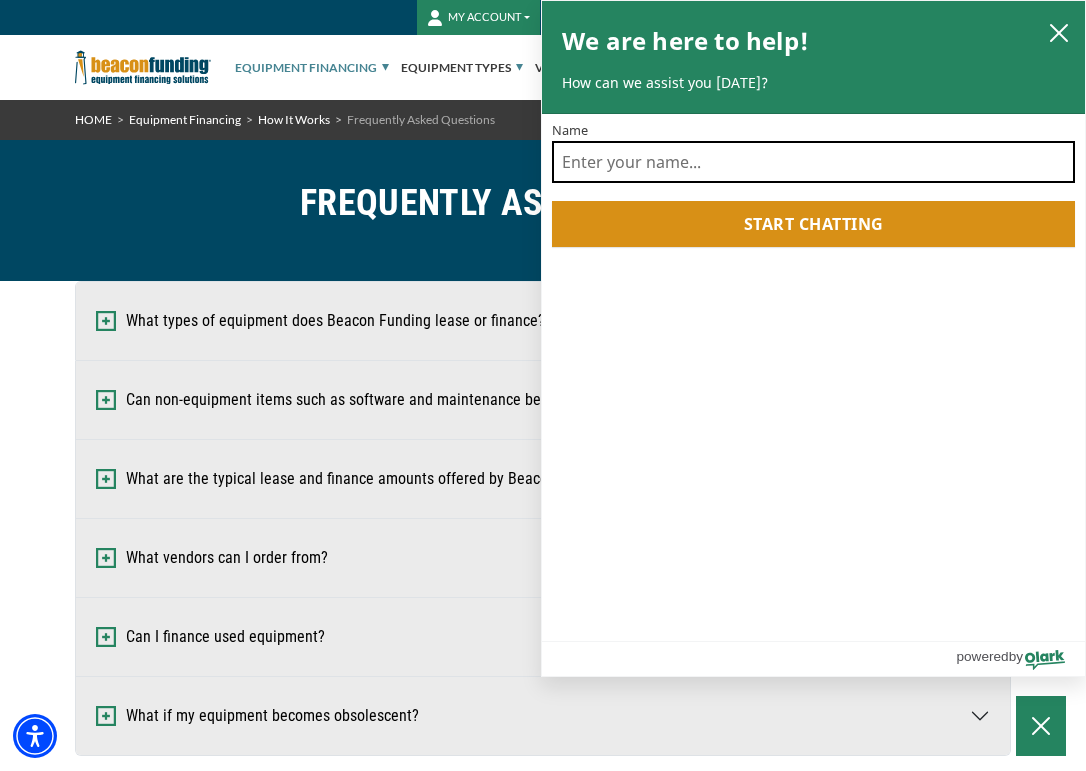 click on "Name" at bounding box center (813, 162) 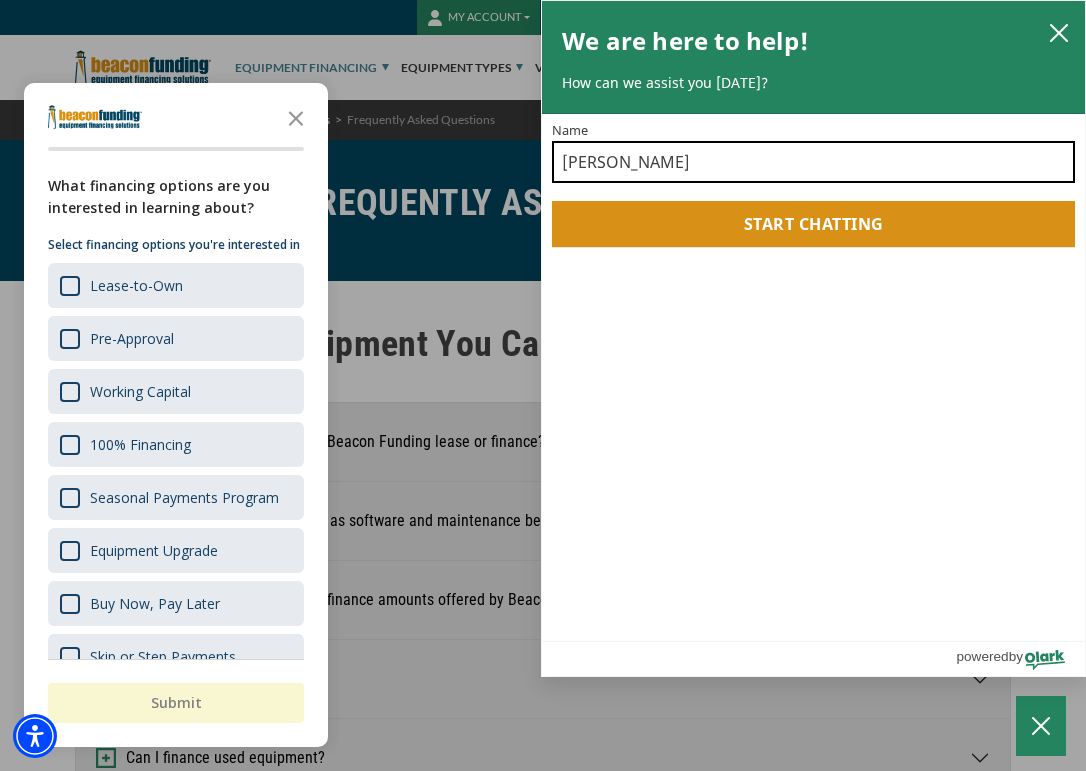 type on "[PERSON_NAME]" 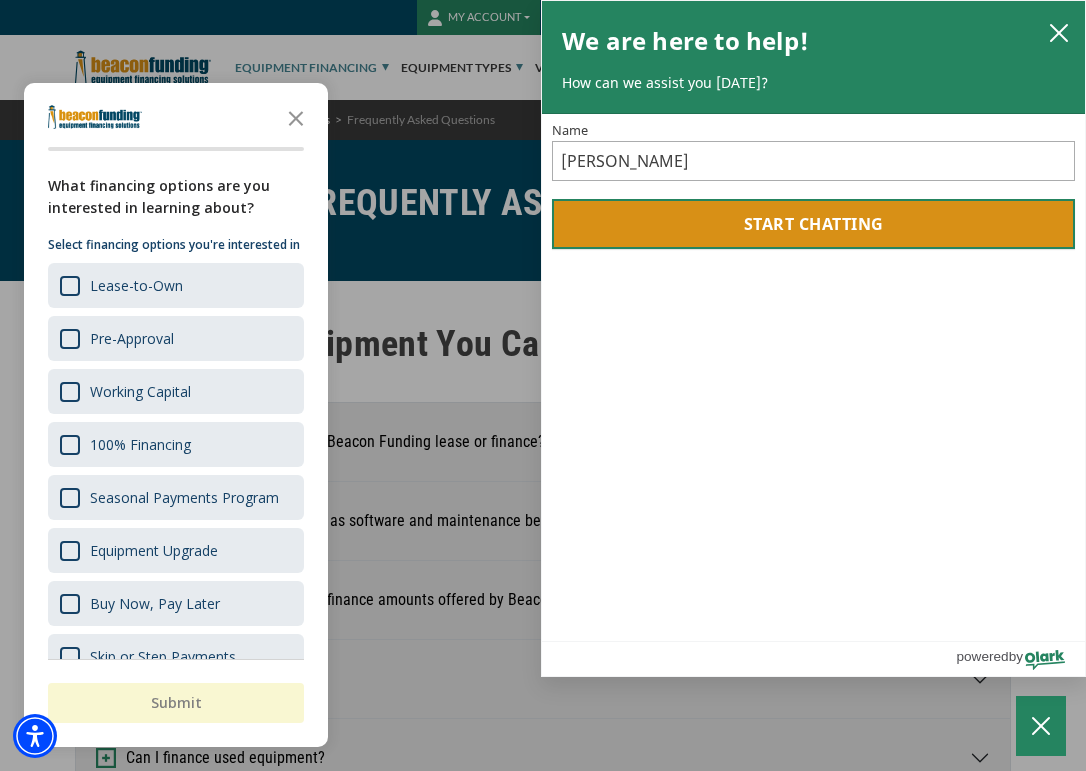 click on "Start chatting" at bounding box center [813, 224] 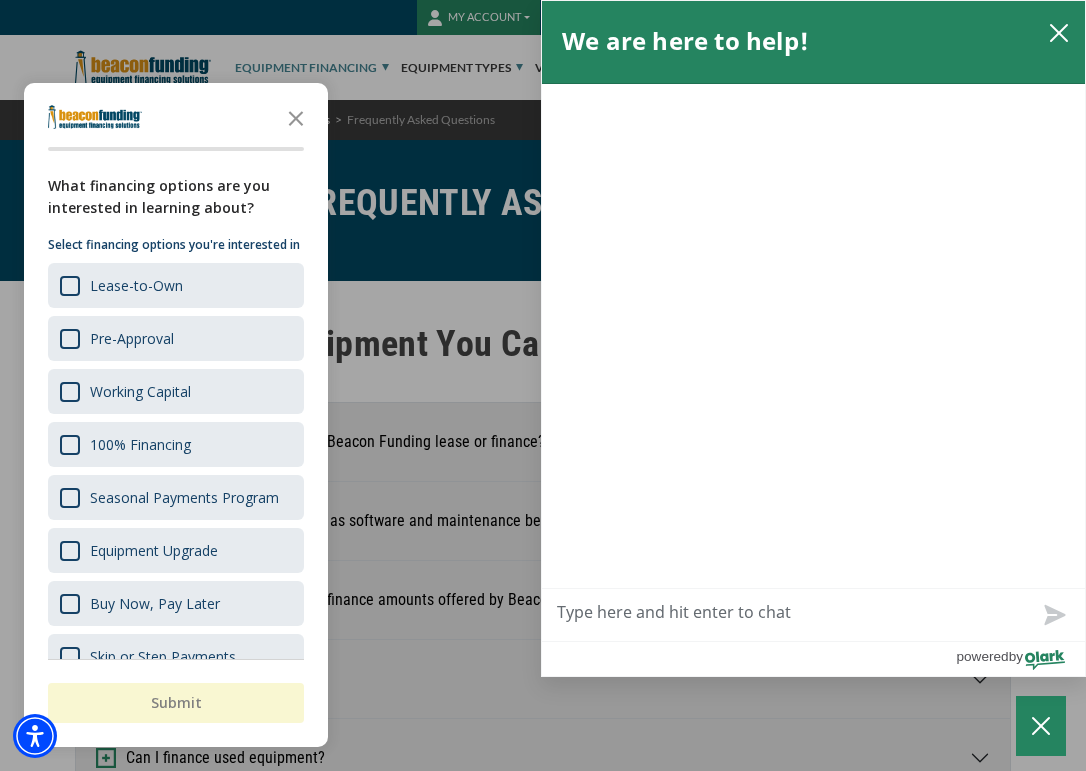 click on "Live Chat Now" at bounding box center (813, 615) 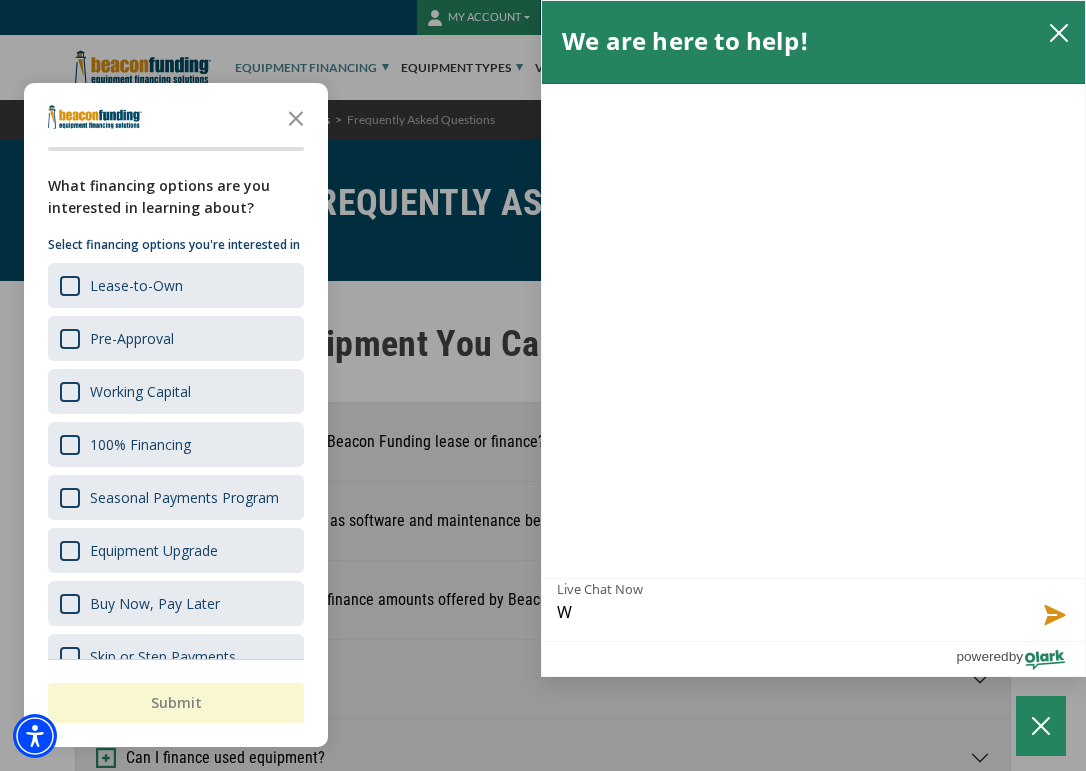 type on "Wh" 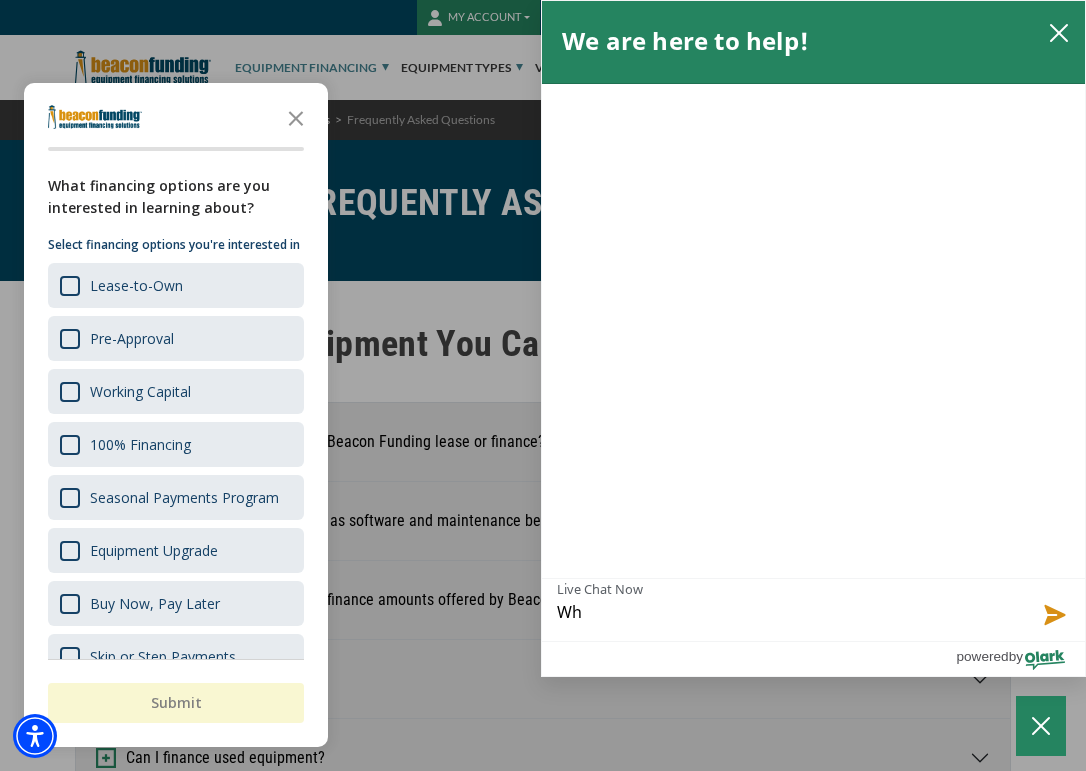 type on "Whe" 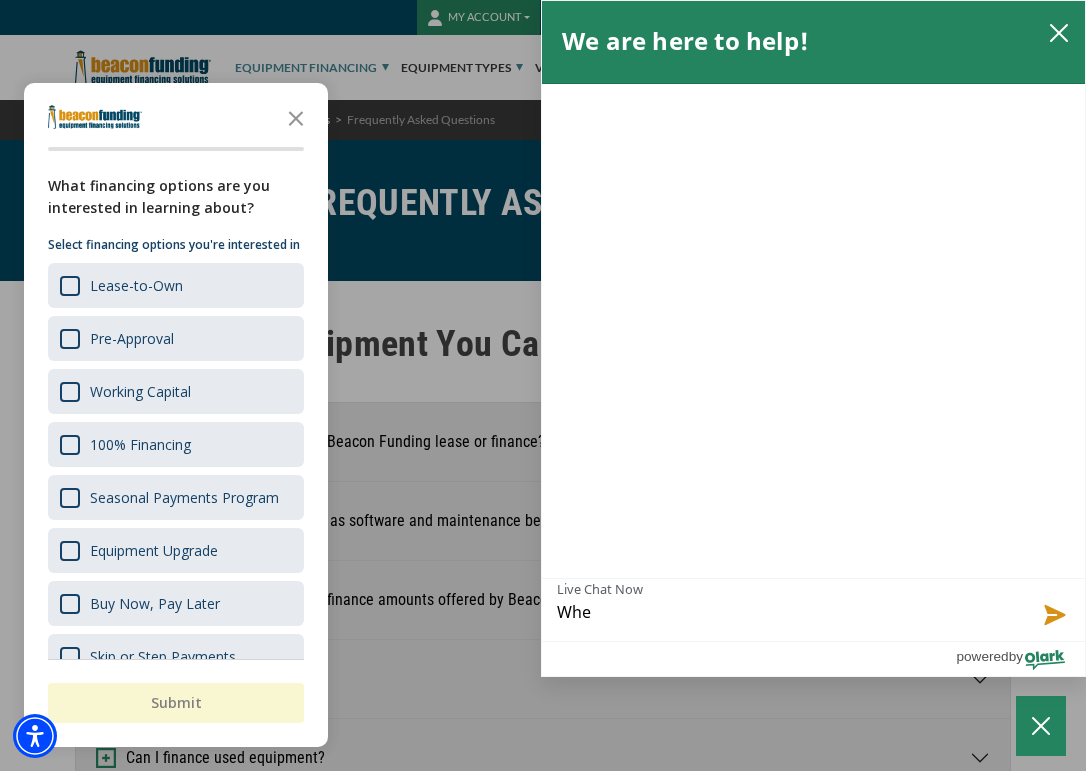 type on "Wh" 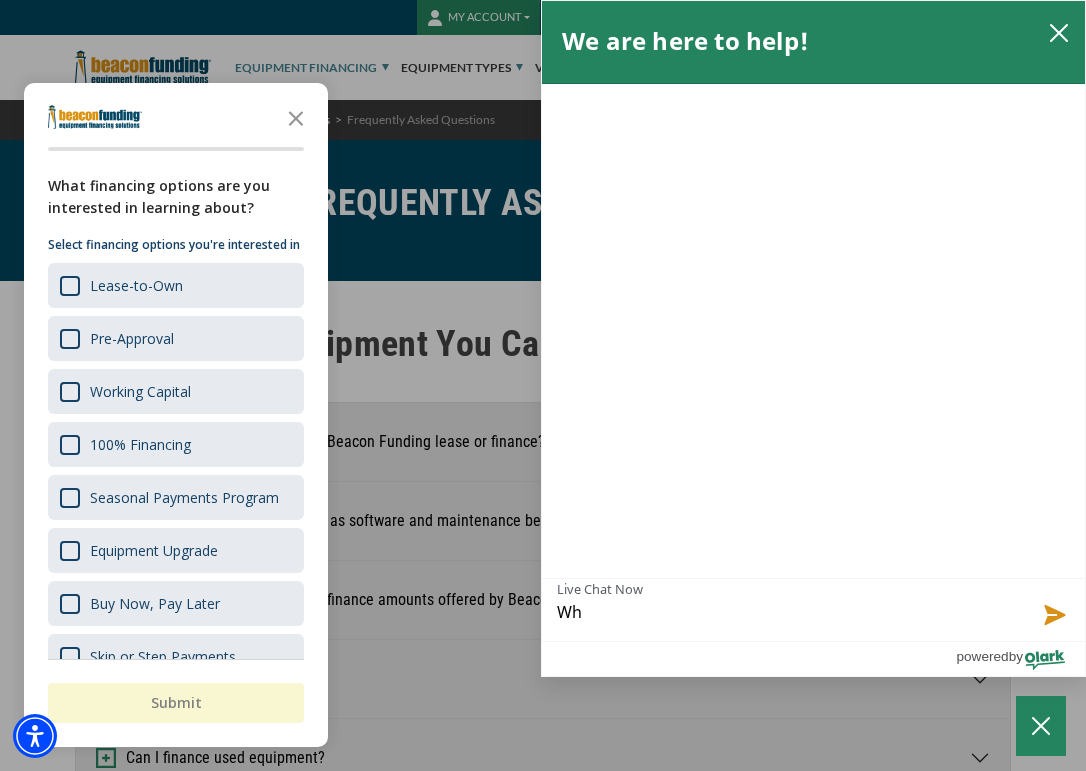 type on "W" 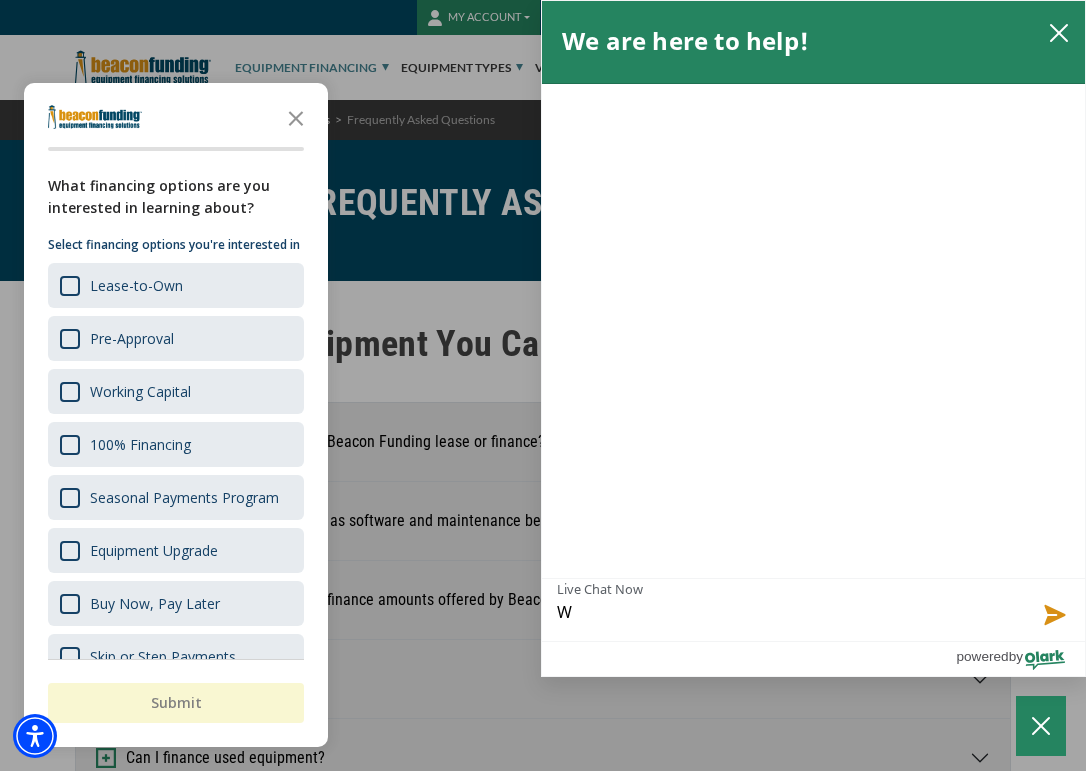 type on "Wh" 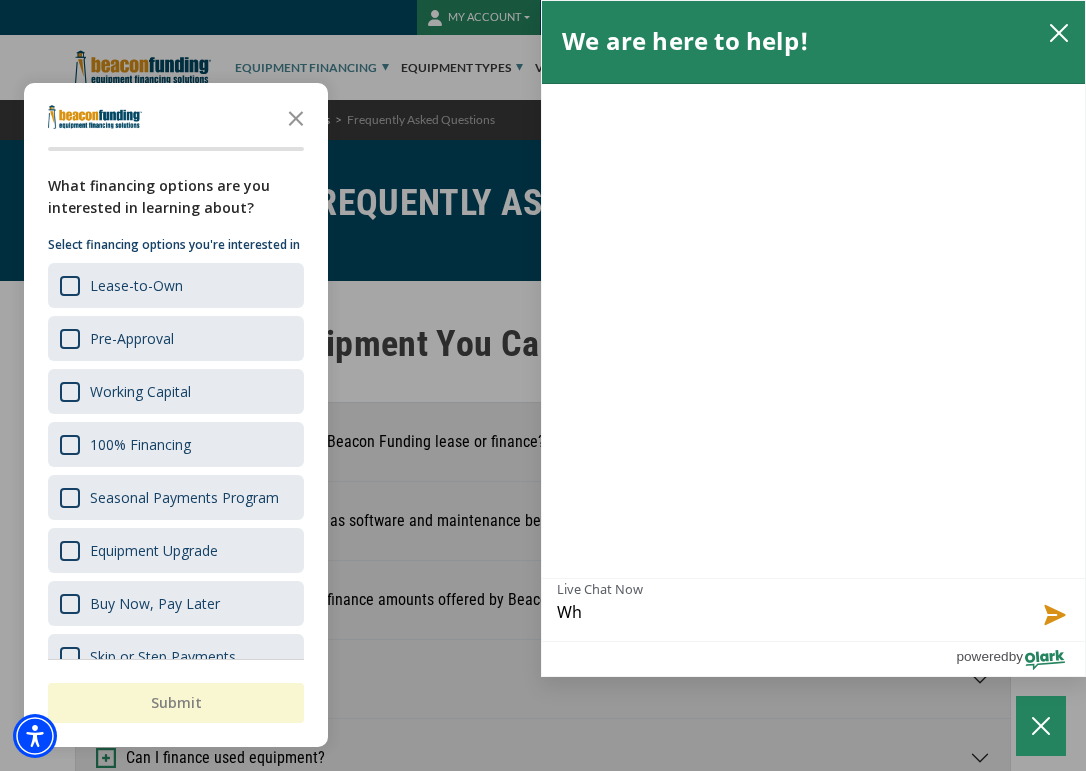 type on "Wha" 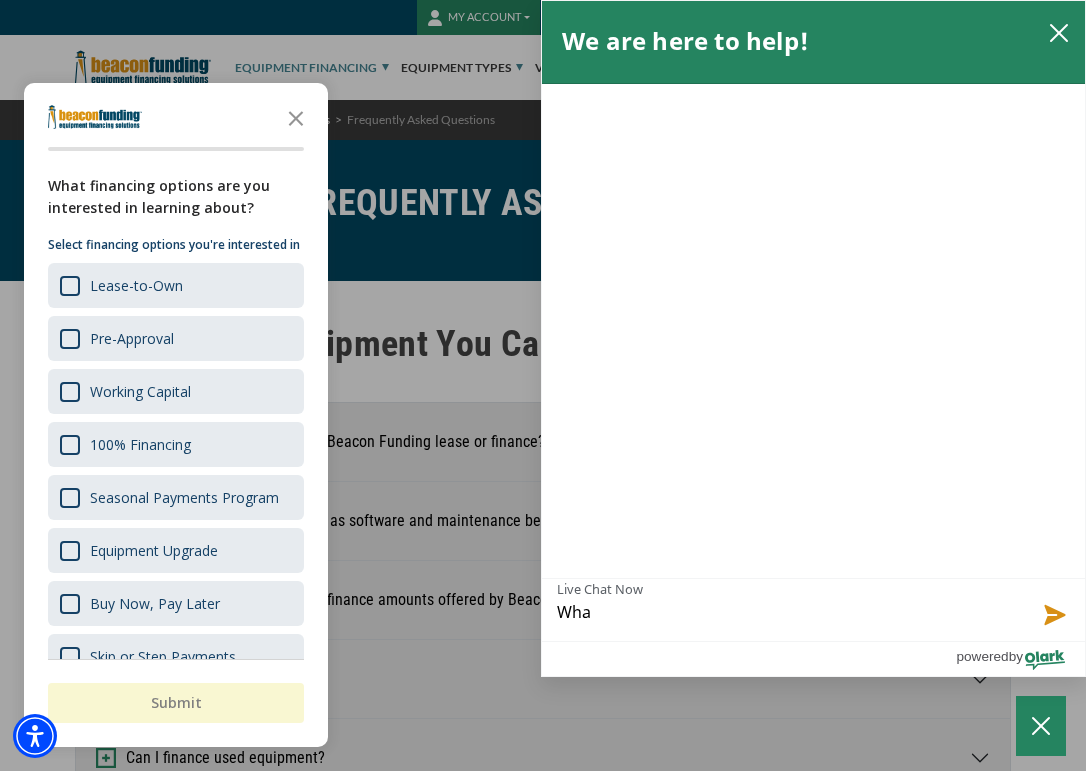 type on "What" 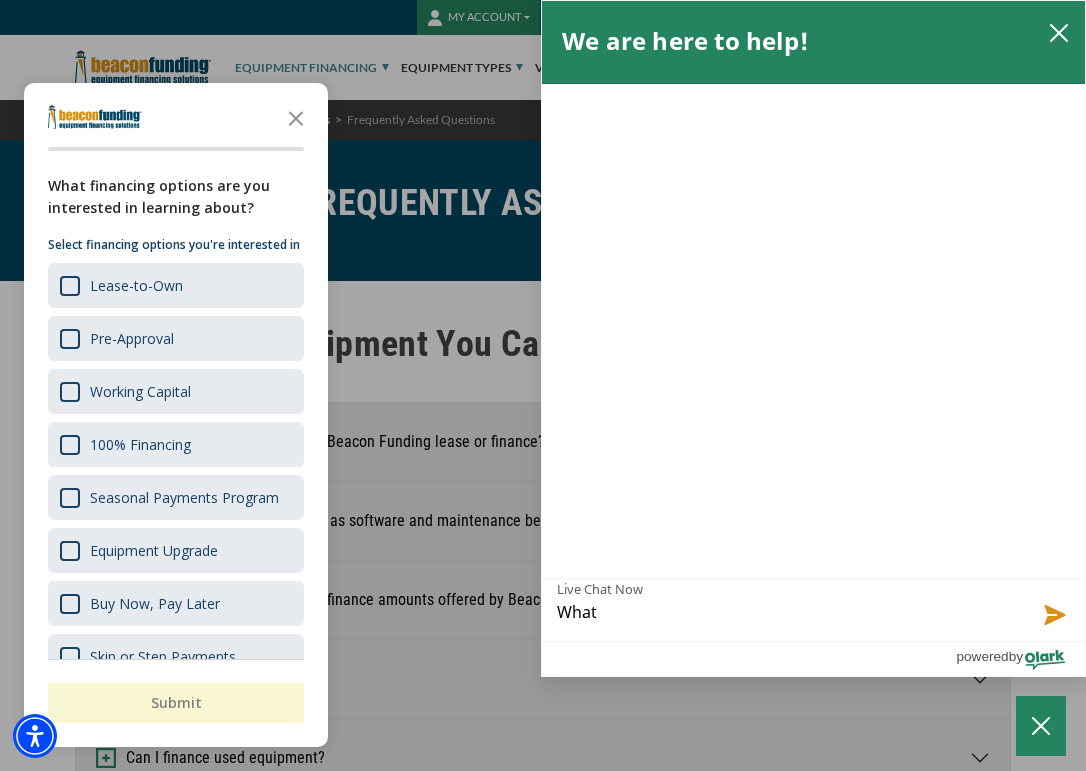 type on "What" 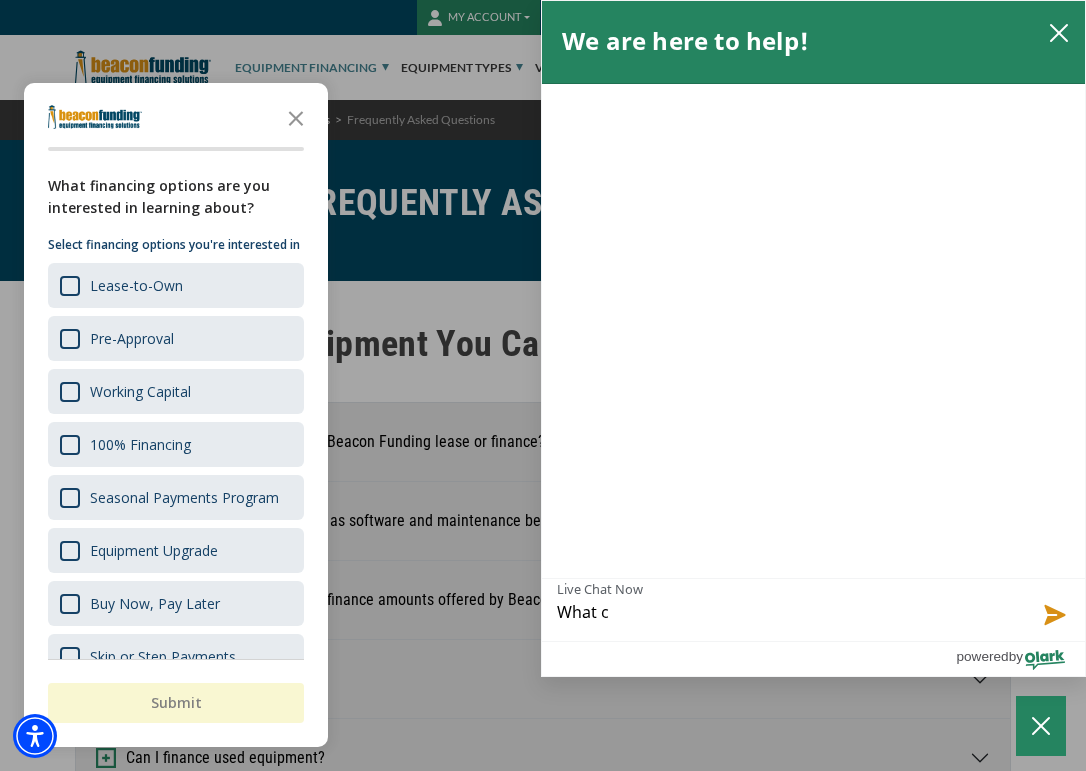 type on "What cr" 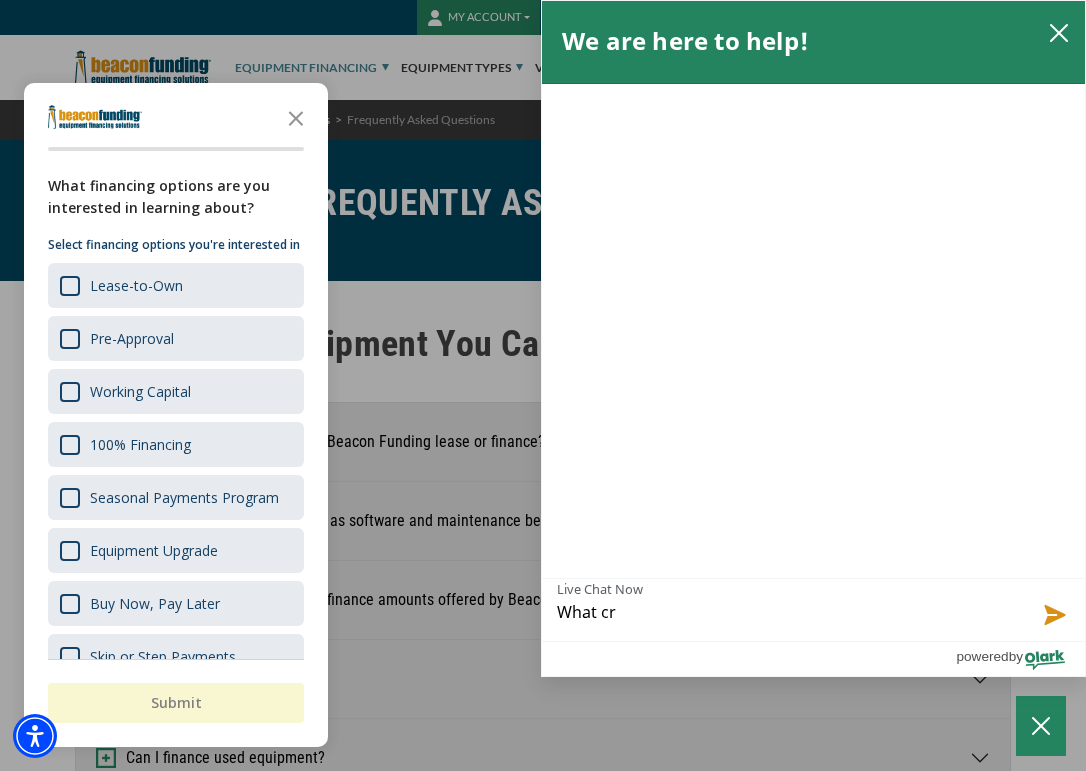 type on "What cre" 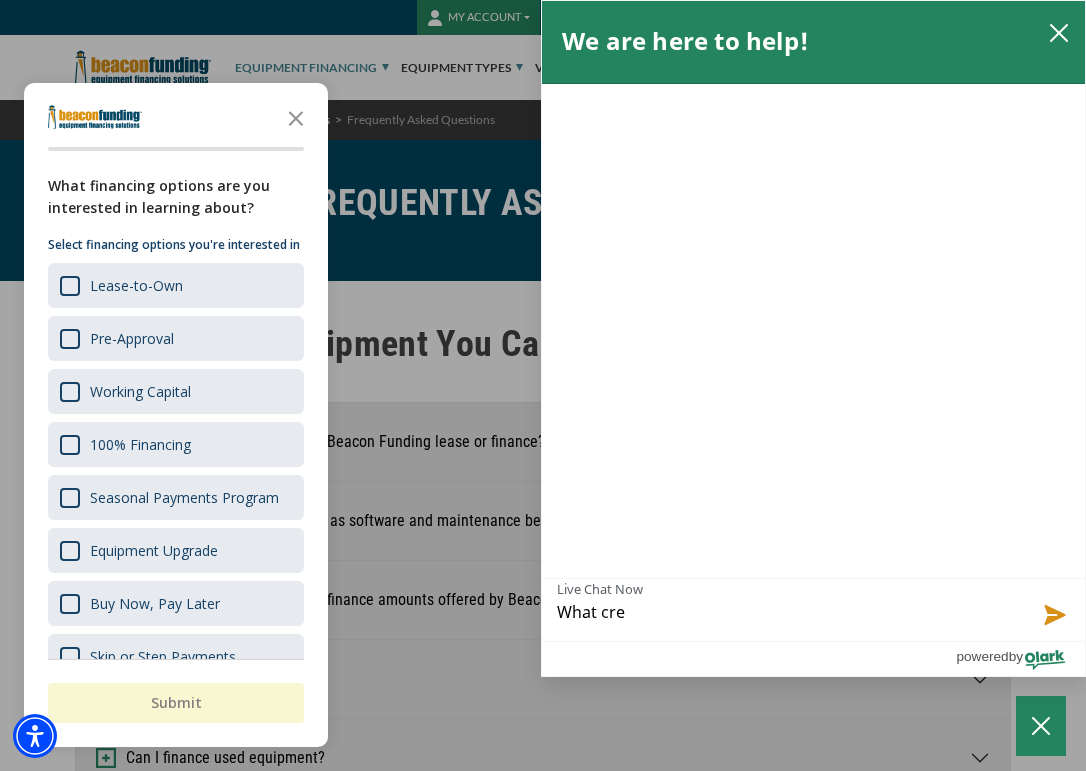 type on "What cred" 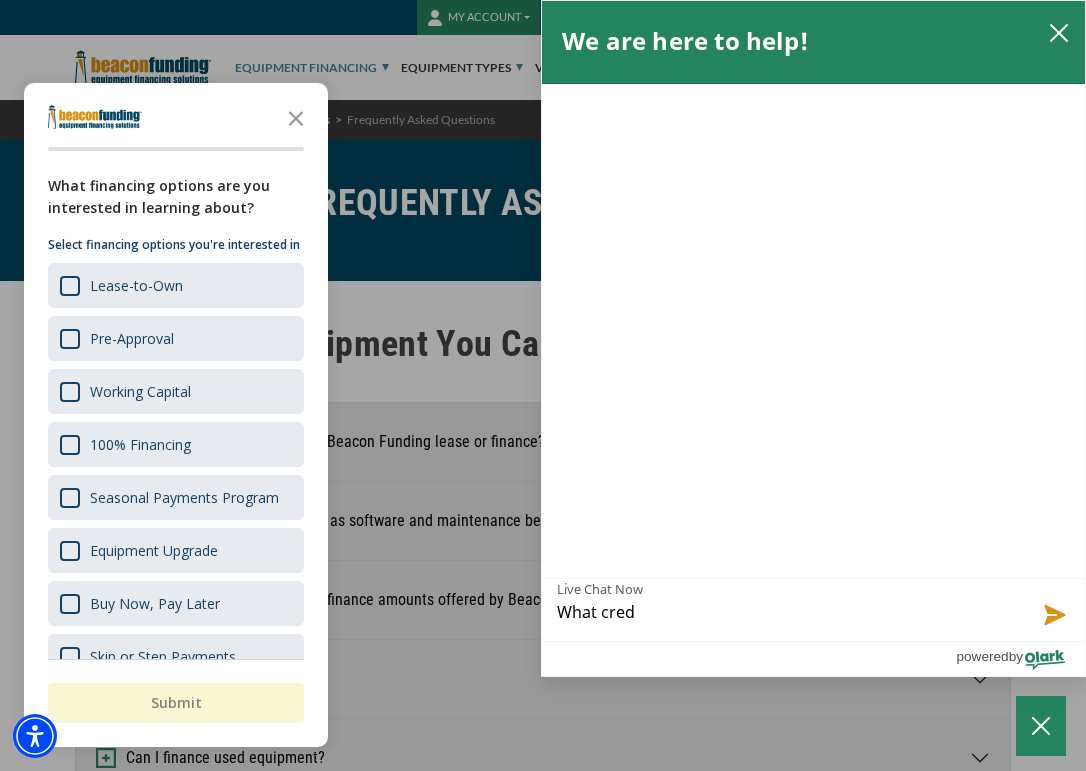 type on "What credi" 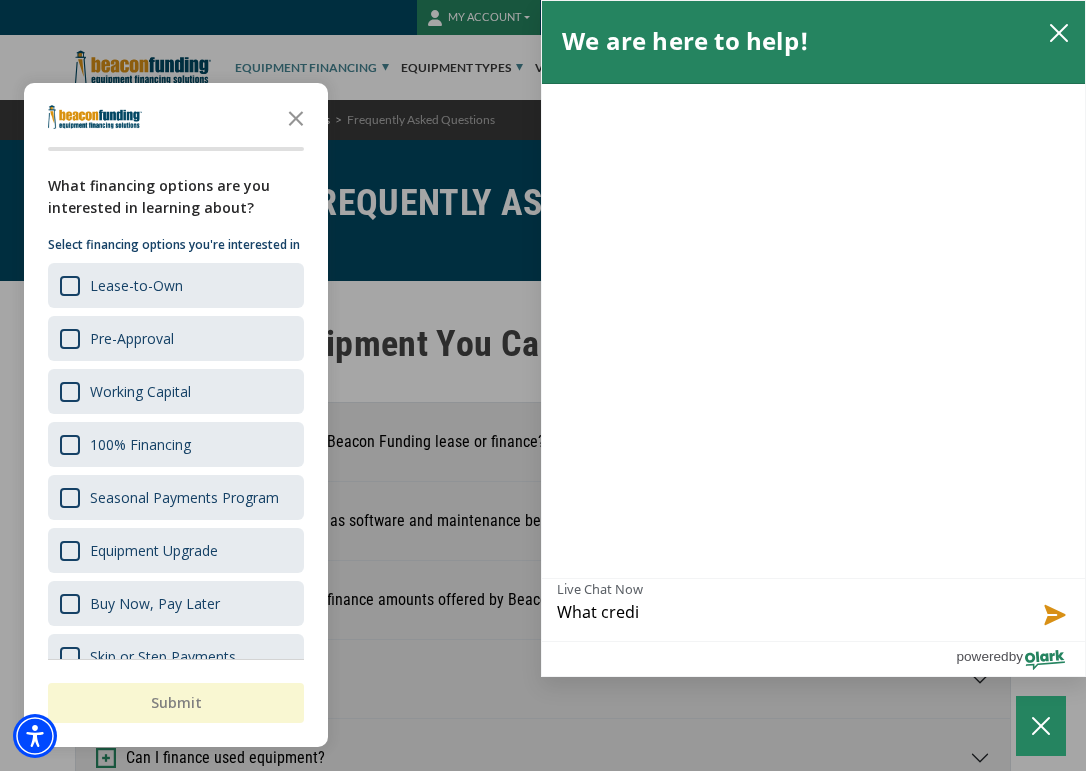 type on "What credit" 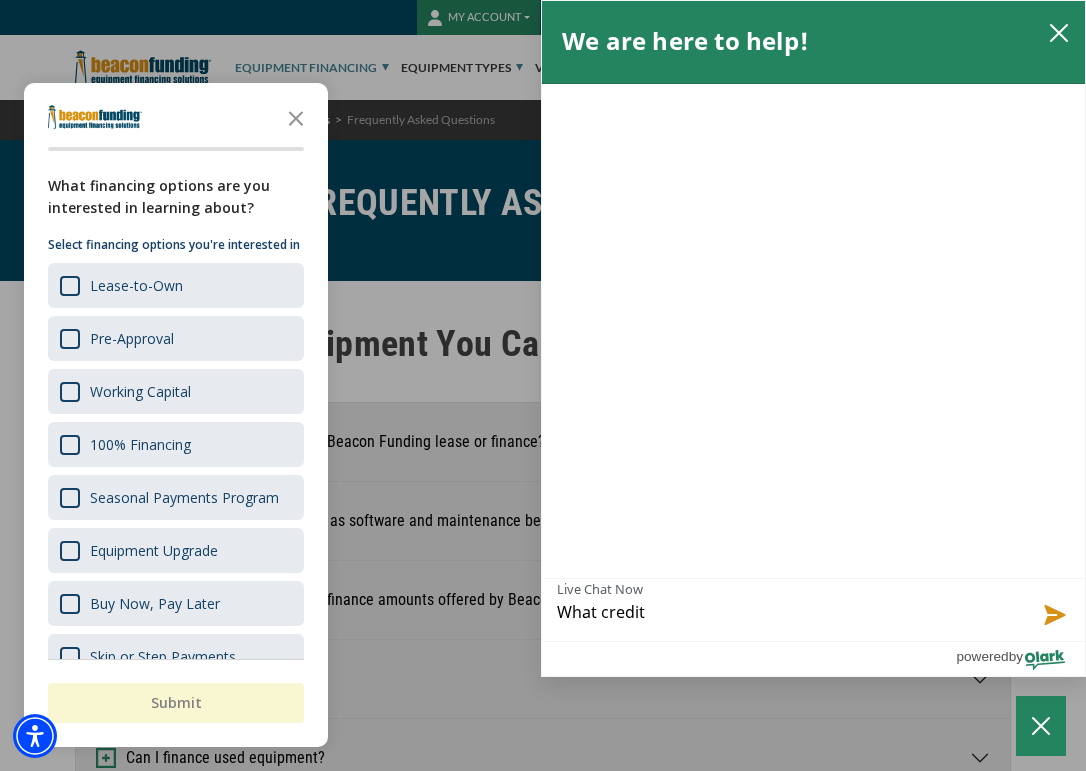type on "What credit" 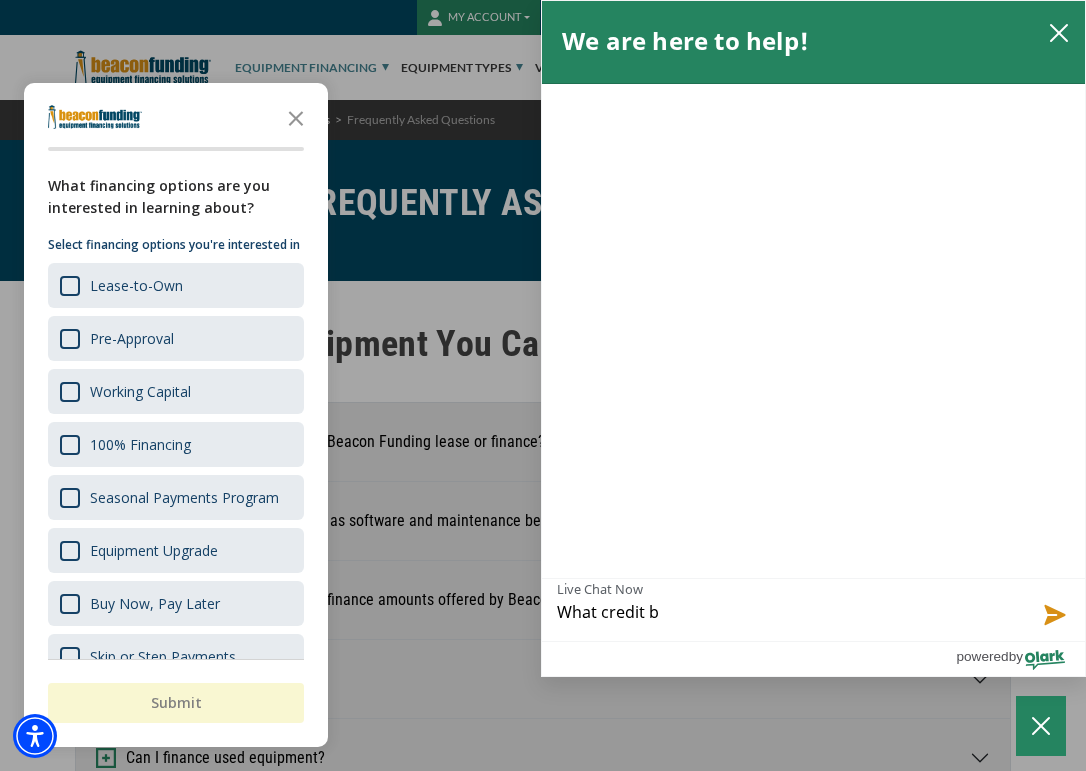 type on "What credit be" 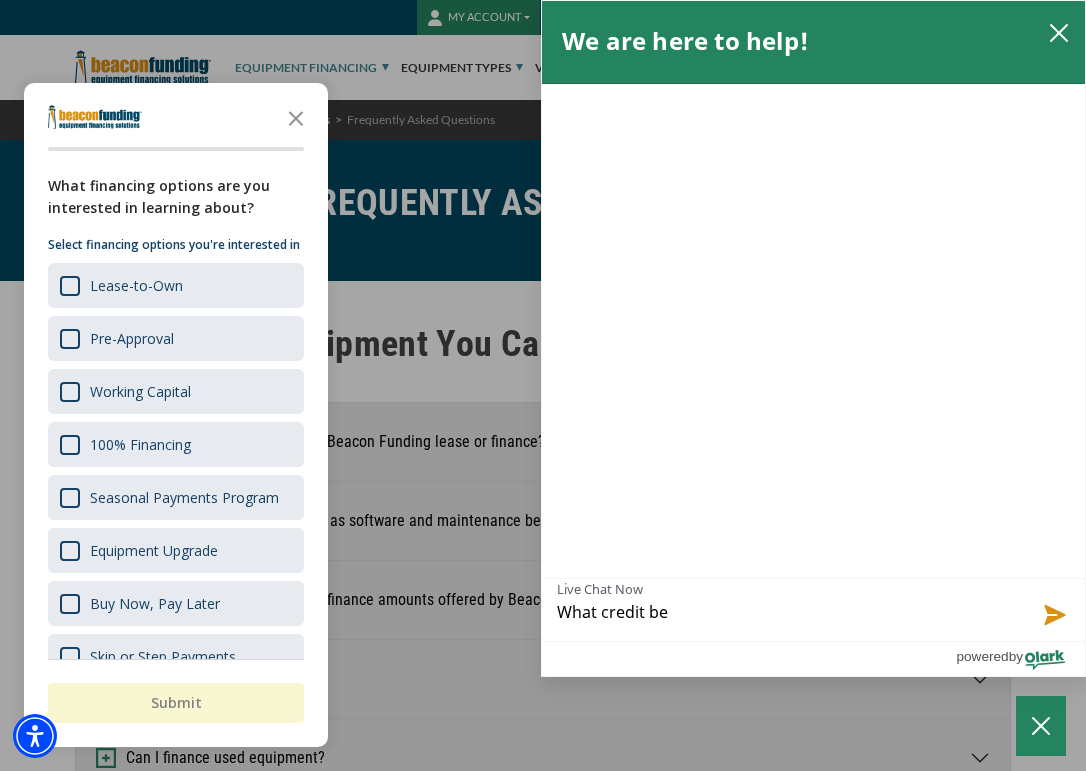 type on "What credit [PERSON_NAME]" 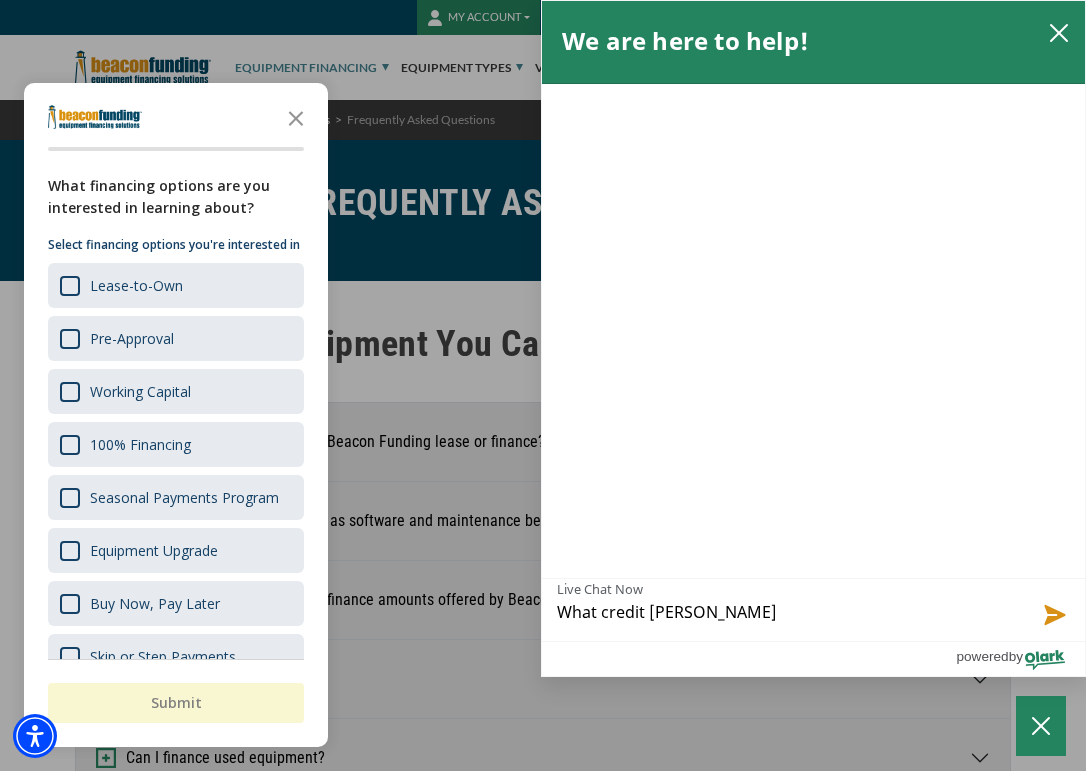 type on "What credit bear" 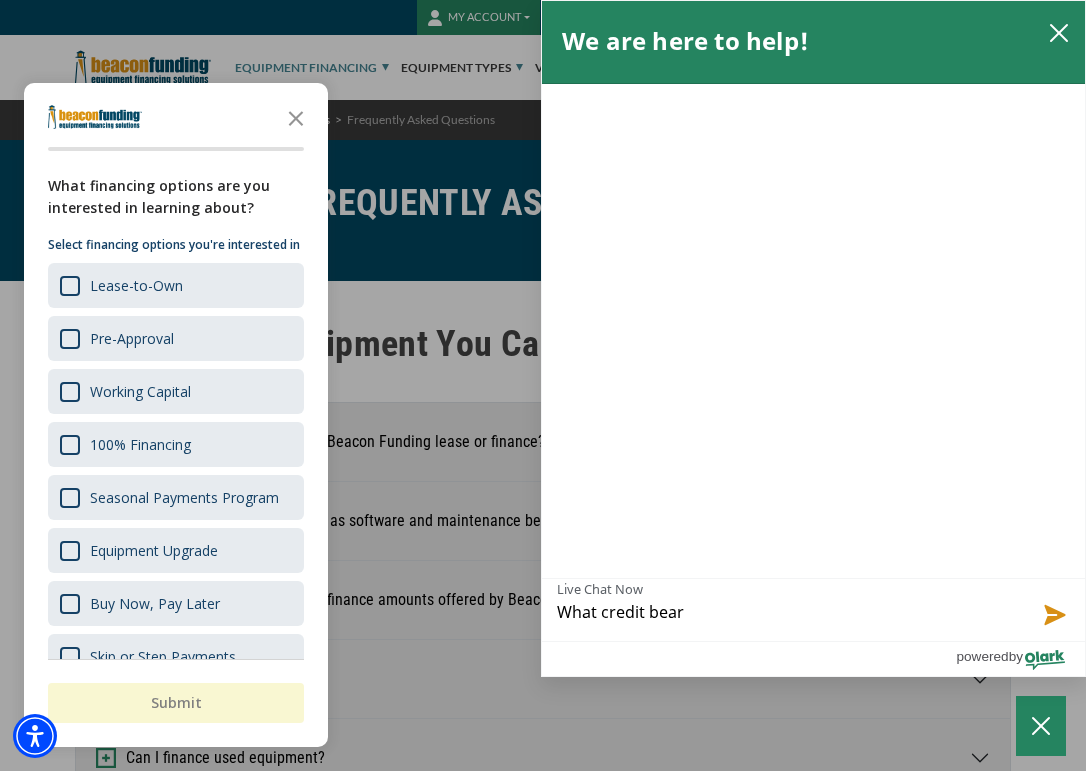 type on "What credit bearu" 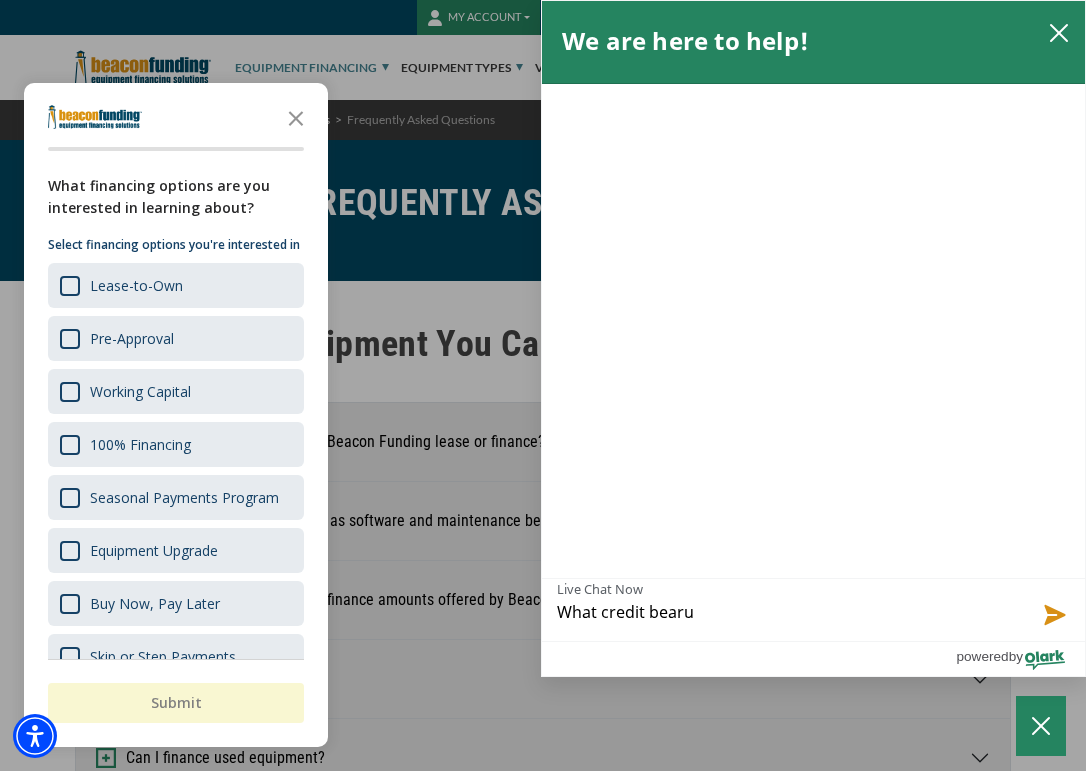 type on "What credit bear" 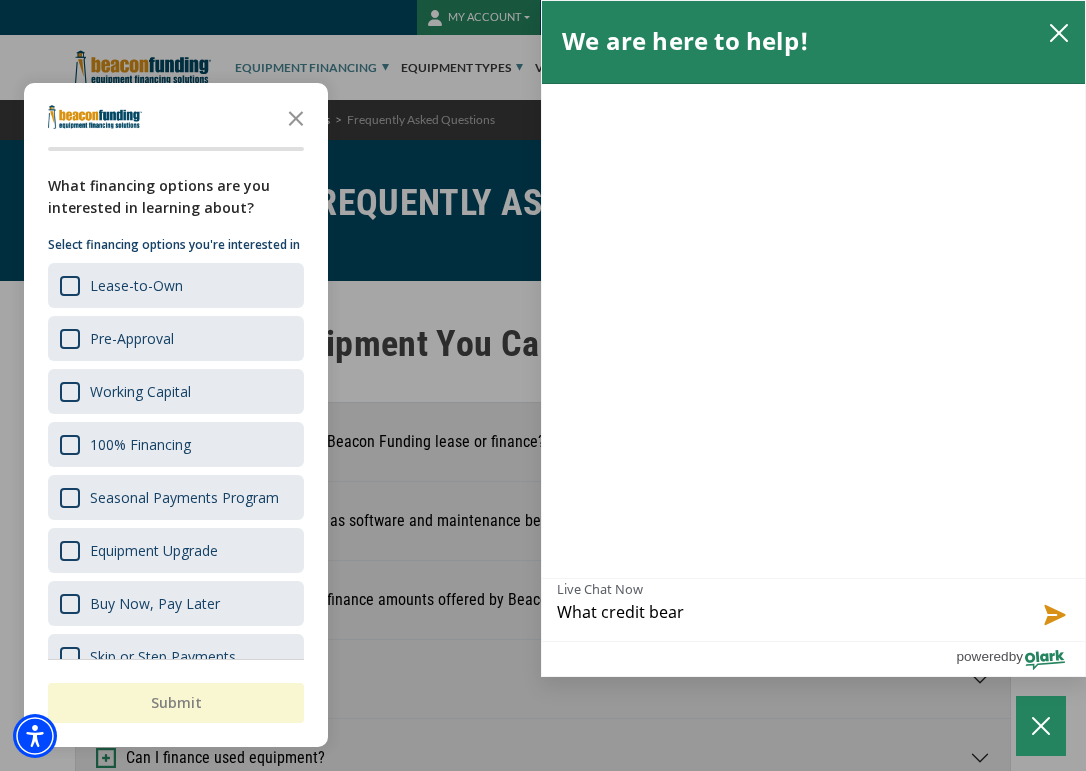 type on "What credit bear" 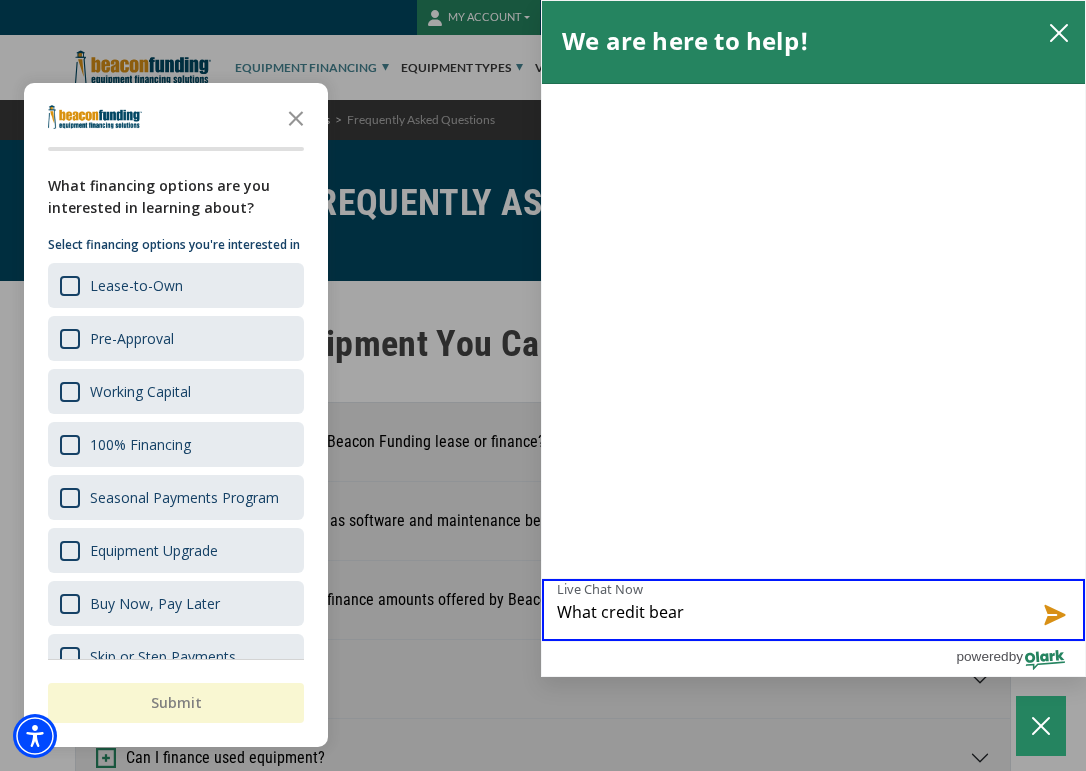 drag, startPoint x: 821, startPoint y: 612, endPoint x: 886, endPoint y: 600, distance: 66.09841 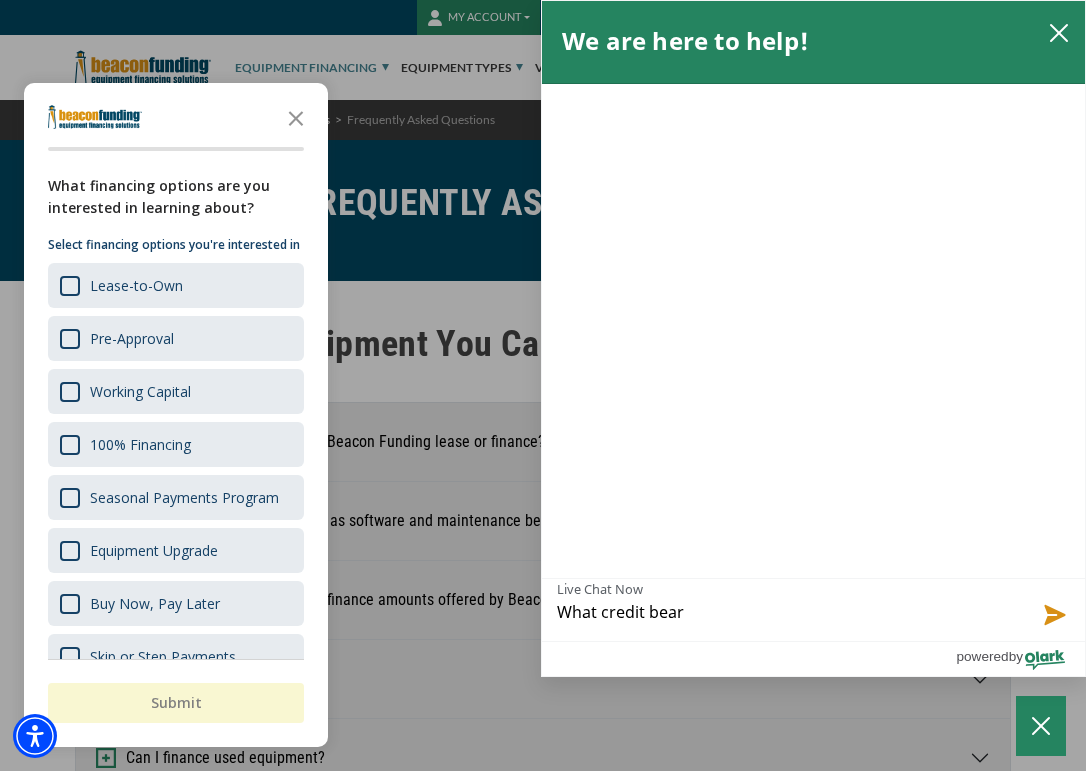 type on "What credit" 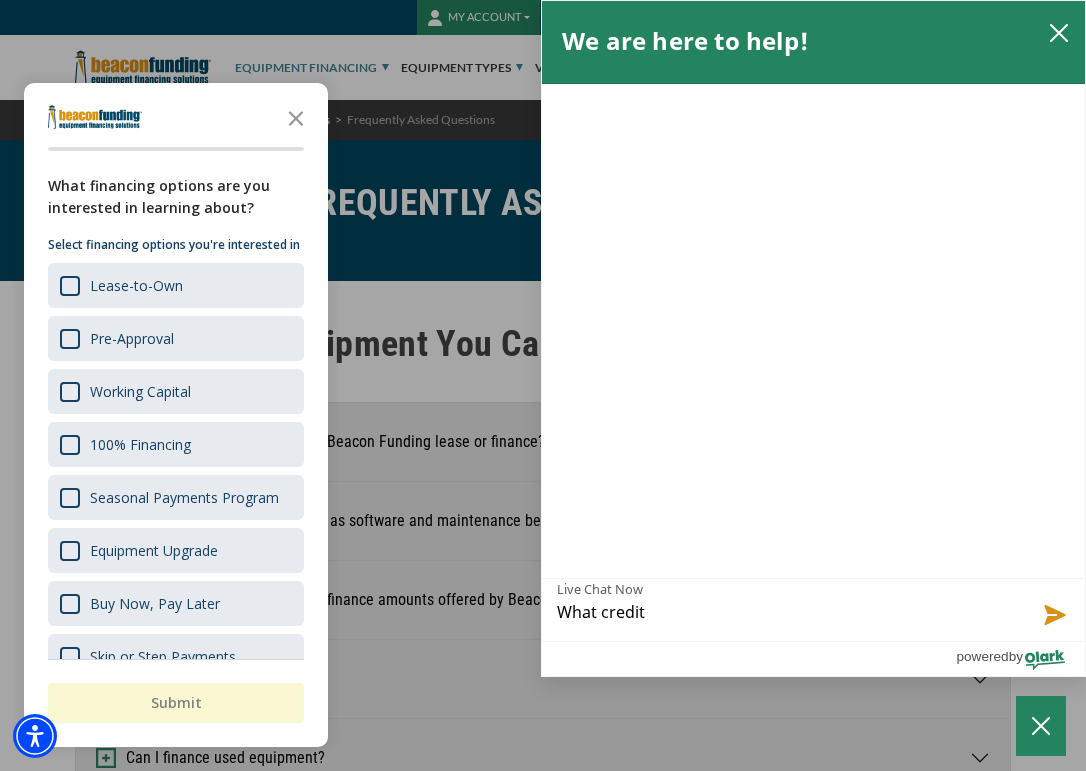 paste on "credit bureaus," 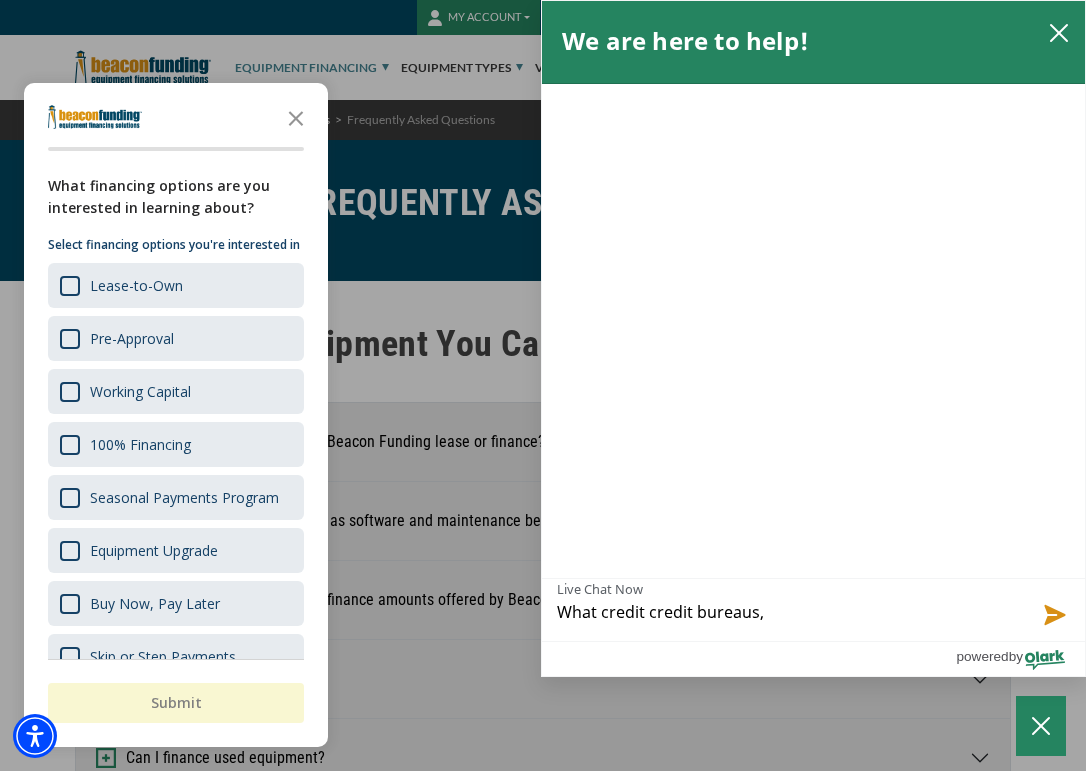 drag, startPoint x: 772, startPoint y: 611, endPoint x: 817, endPoint y: 611, distance: 45 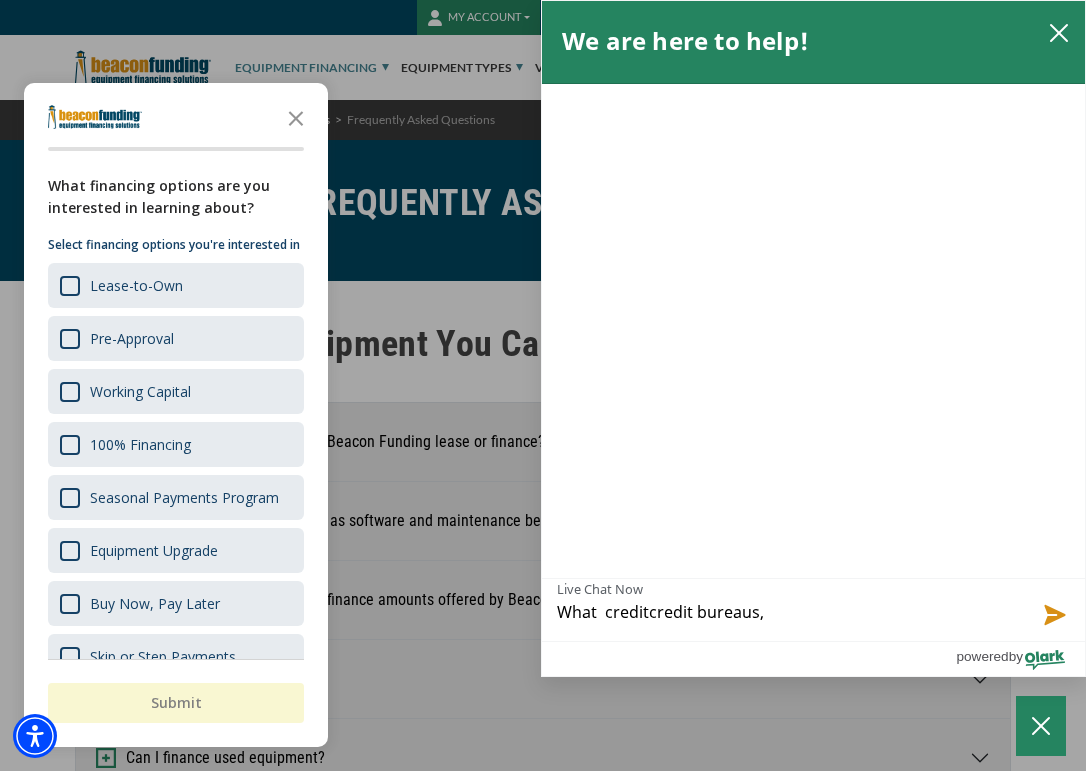 type on "What creditcredit bureaus," 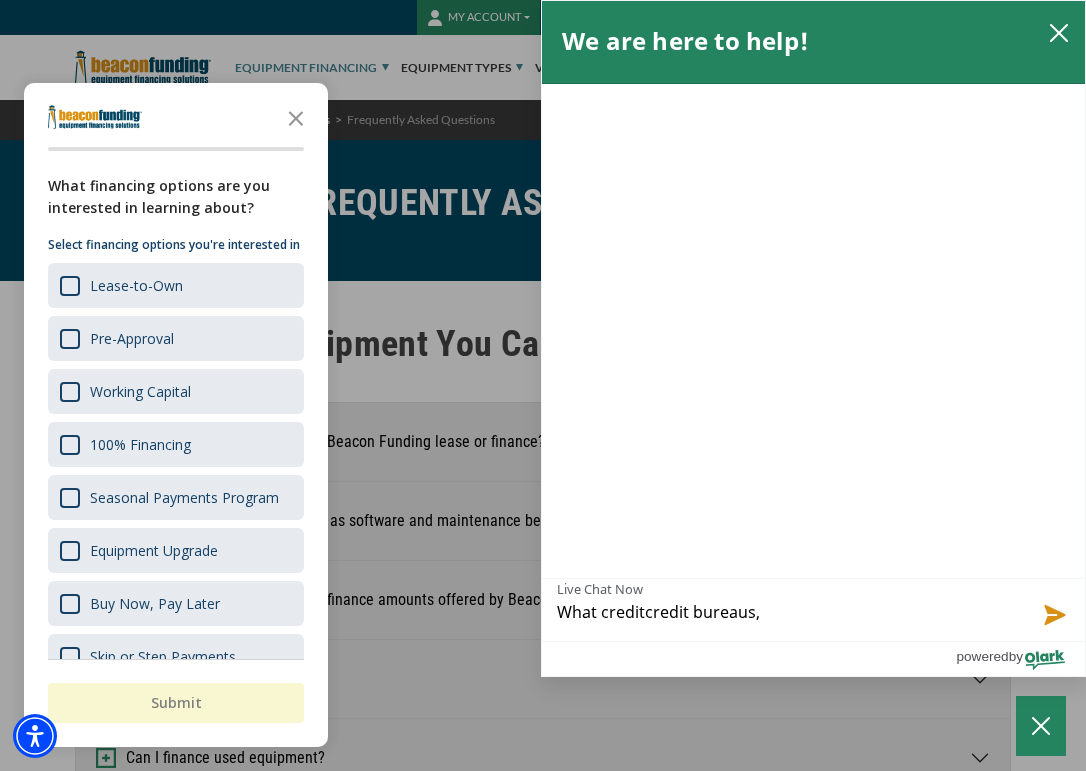 type on "Whatcreditcredit bureaus," 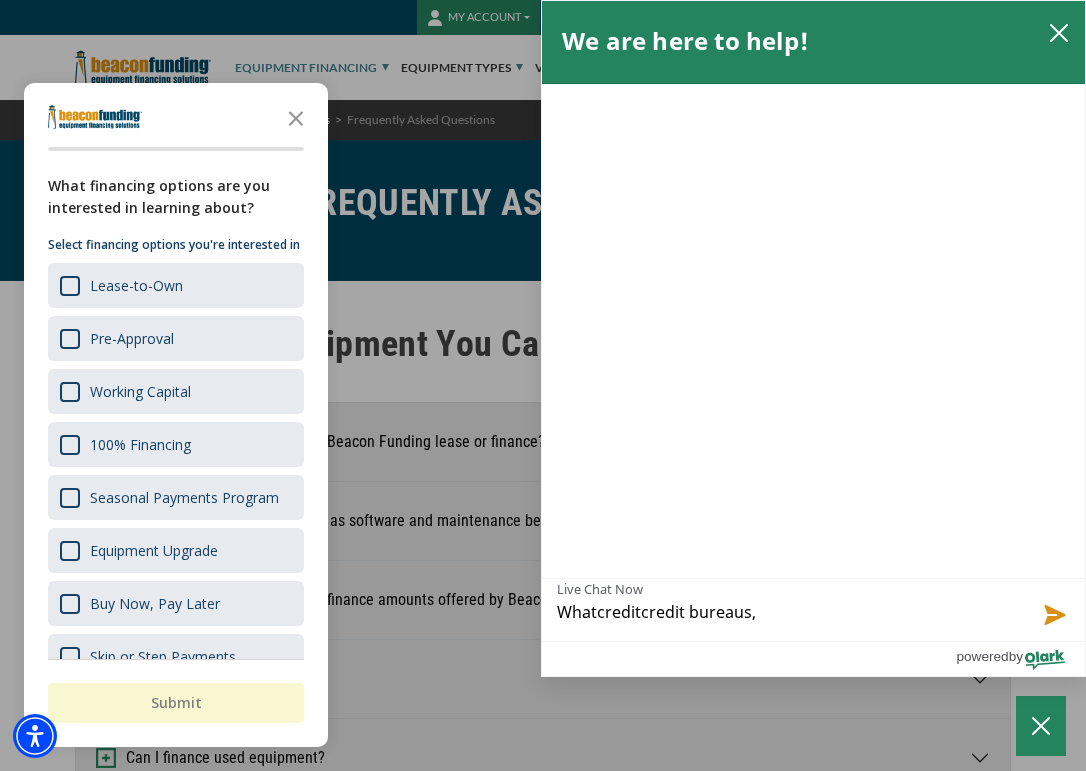 type on "Whacreditcredit bureaus," 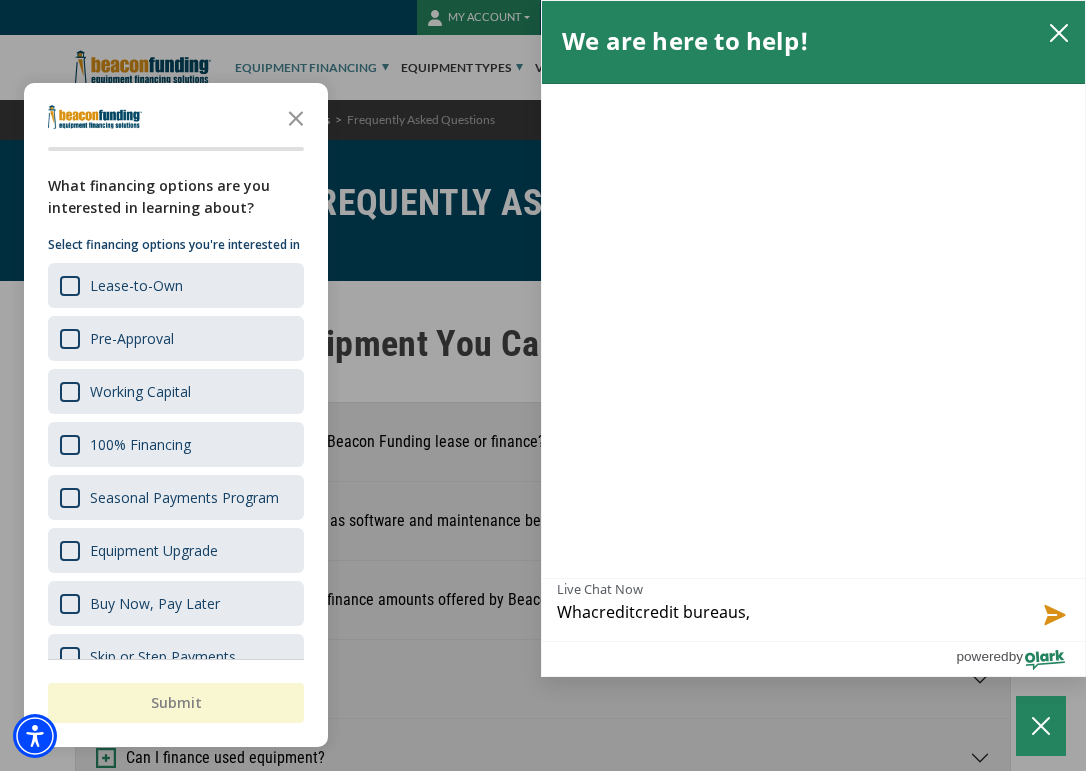 click on "Whacreditcredit bureaus," at bounding box center [813, 610] 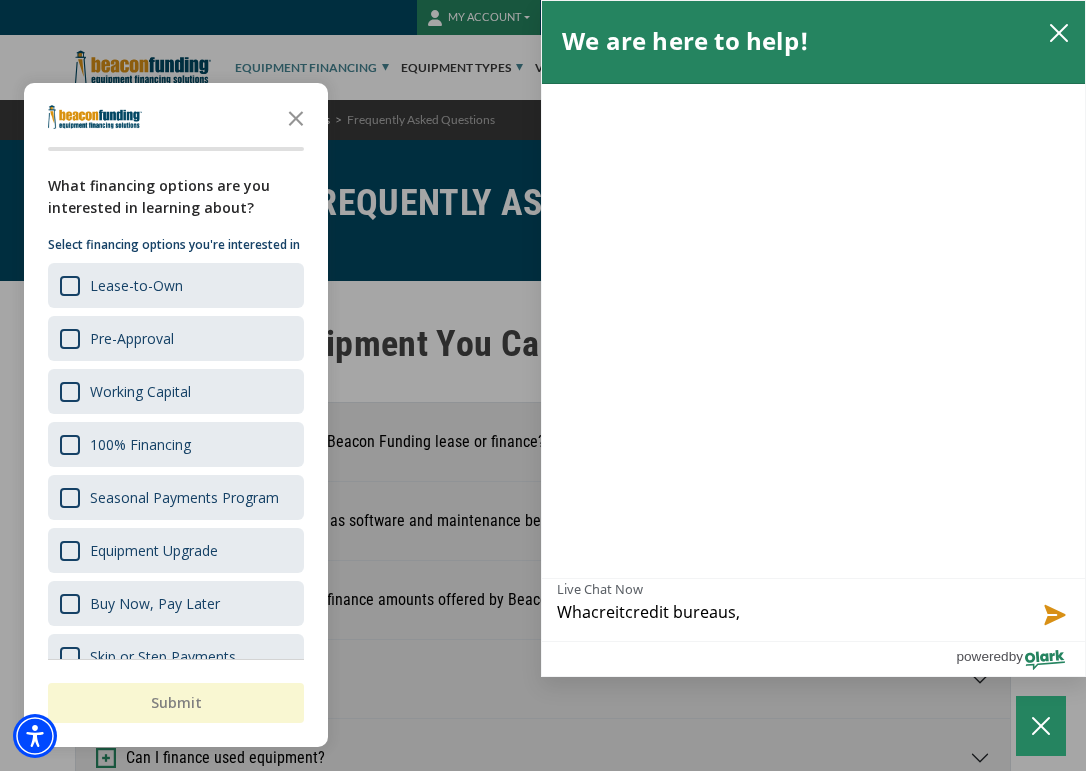 click on "Whacreitcredit bureaus," at bounding box center [813, 610] 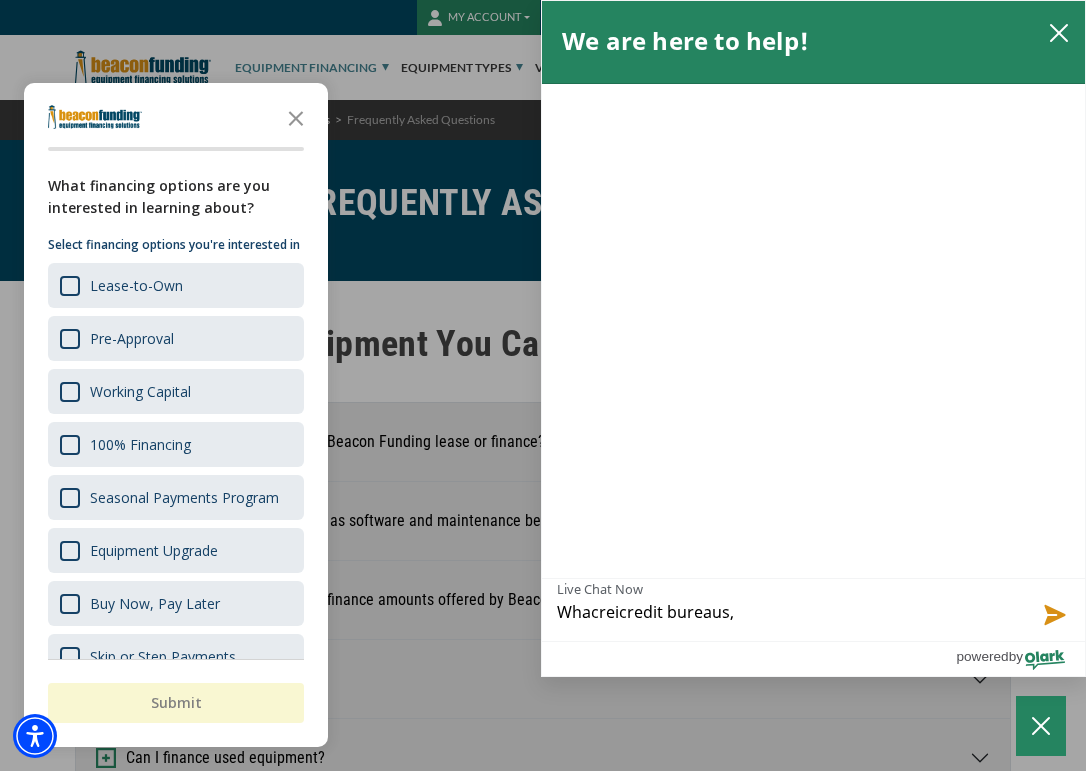 type on "Whacrecredit bureaus," 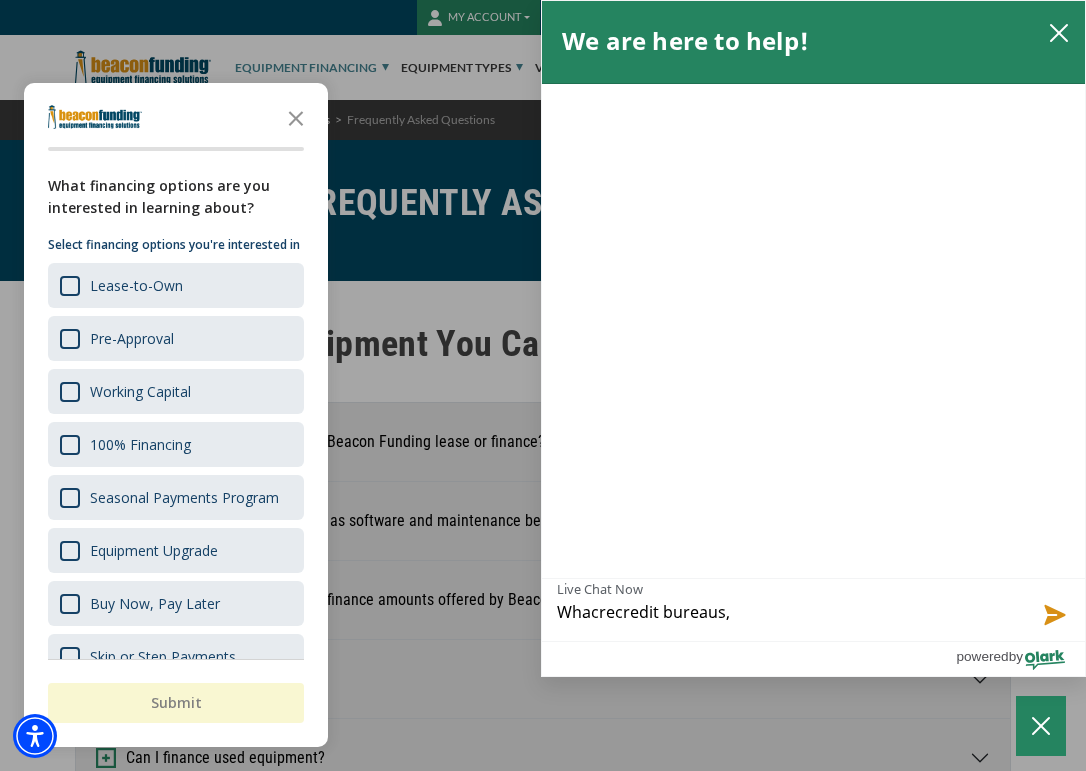 type on "Whacrcredit bureaus," 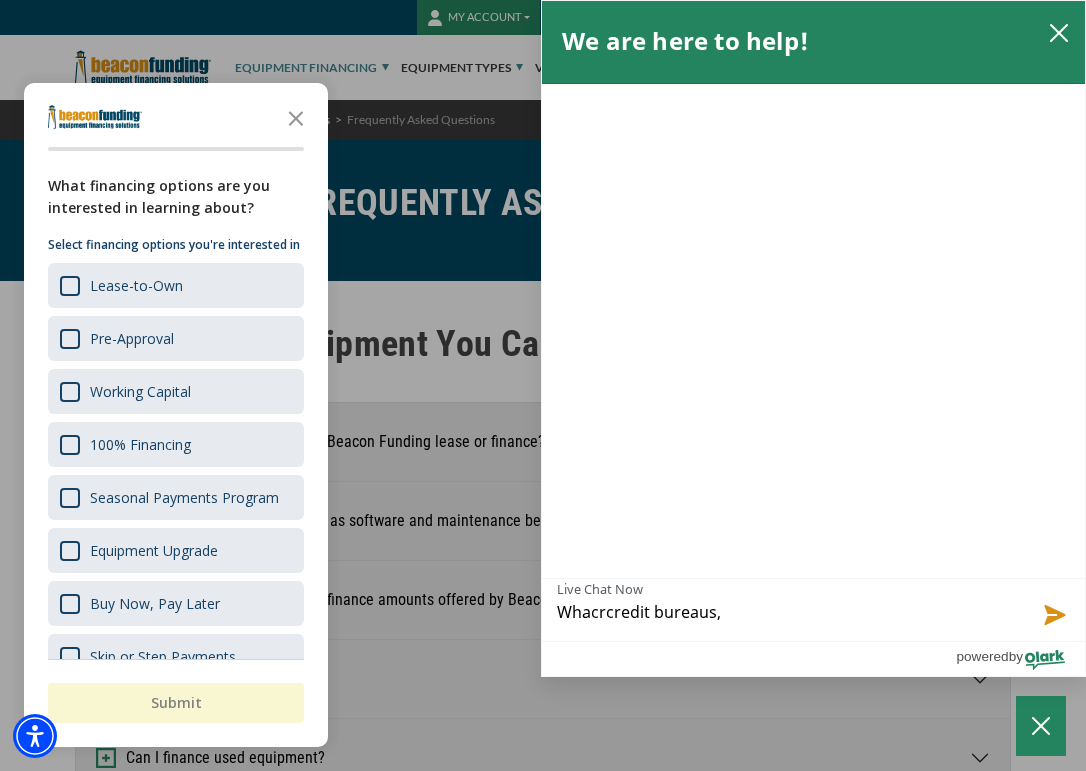 type on "Whaccredit bureaus," 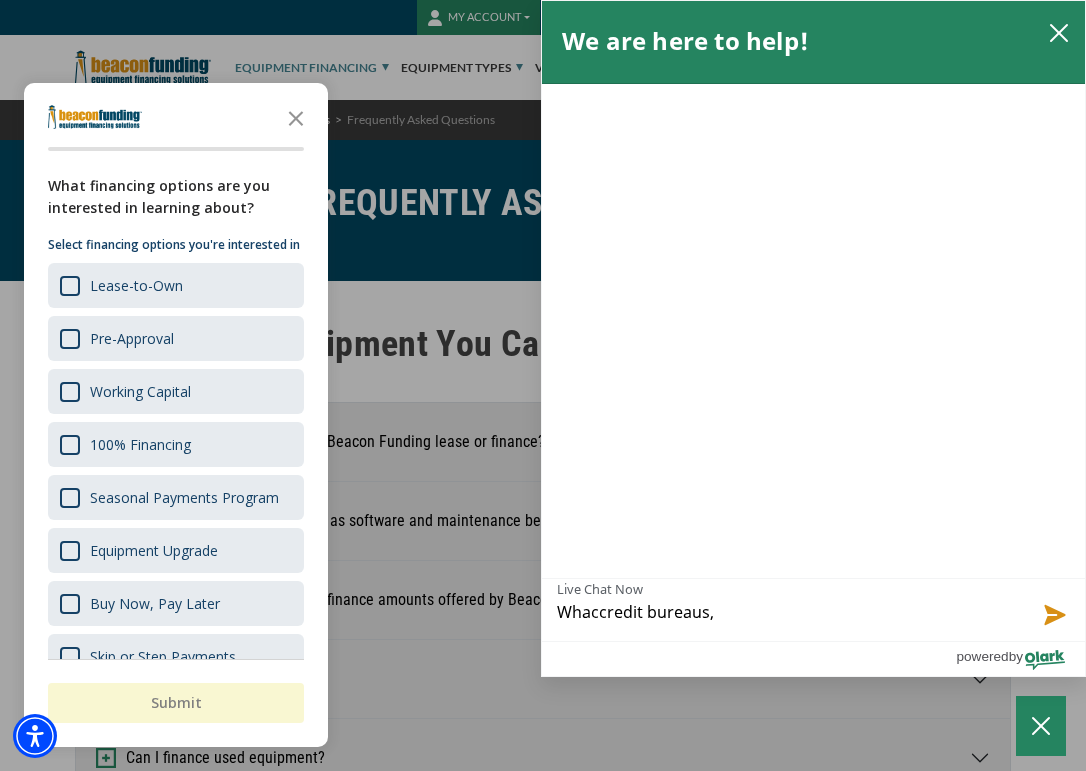 type on "Whacredit bureaus," 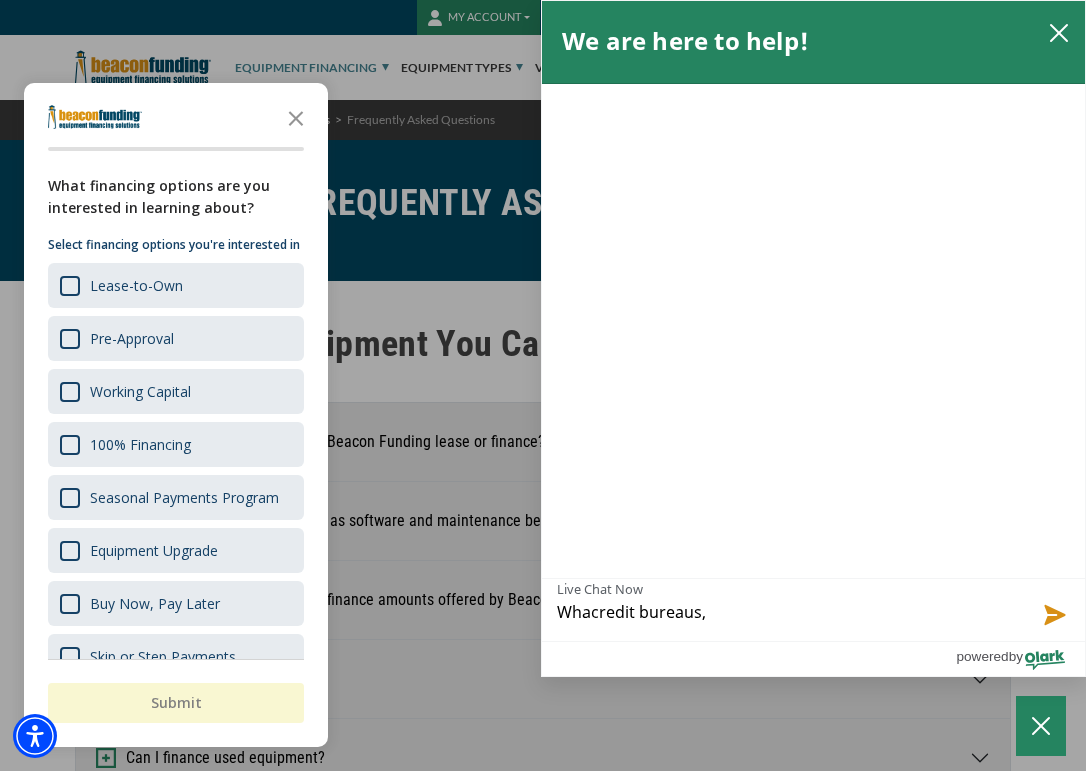 type on "Whatcredit bureaus," 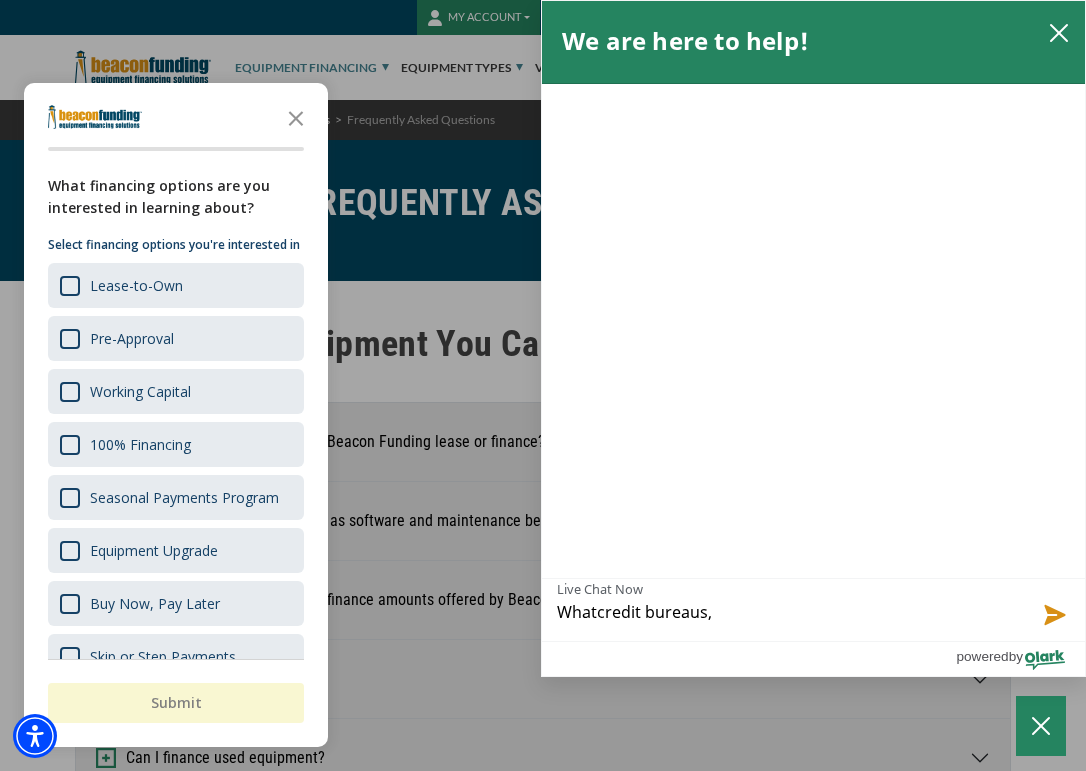 type on "What credit bureaus," 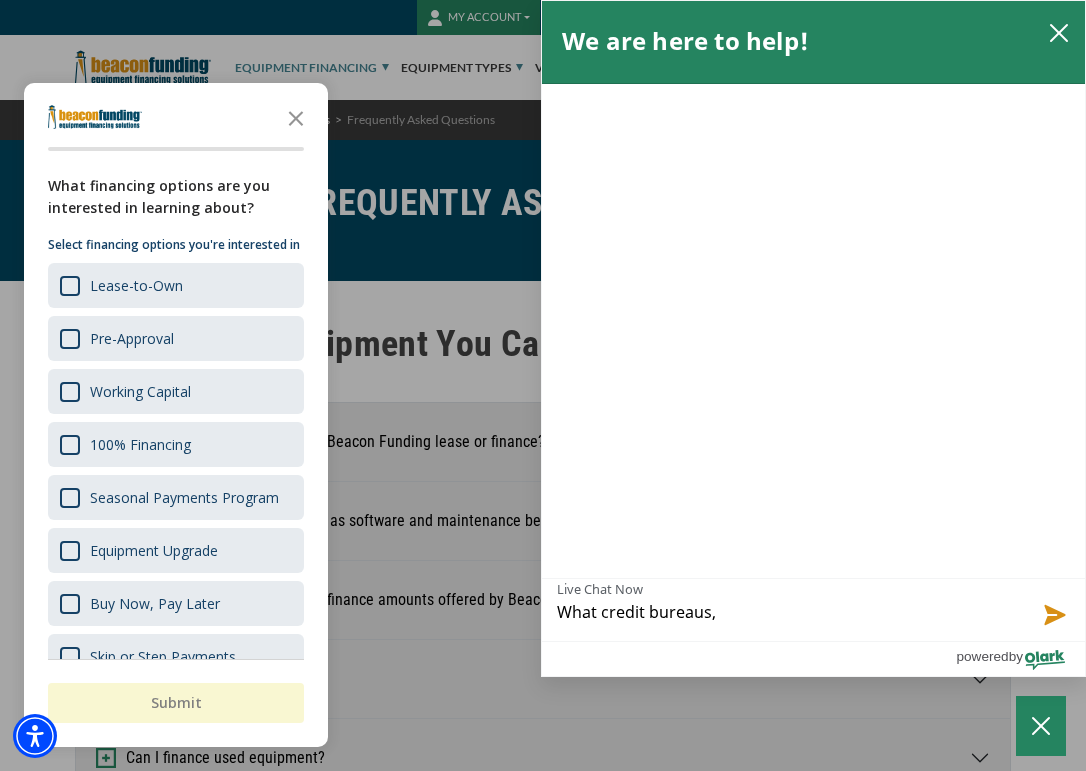 drag, startPoint x: 890, startPoint y: 613, endPoint x: 919, endPoint y: 605, distance: 30.083218 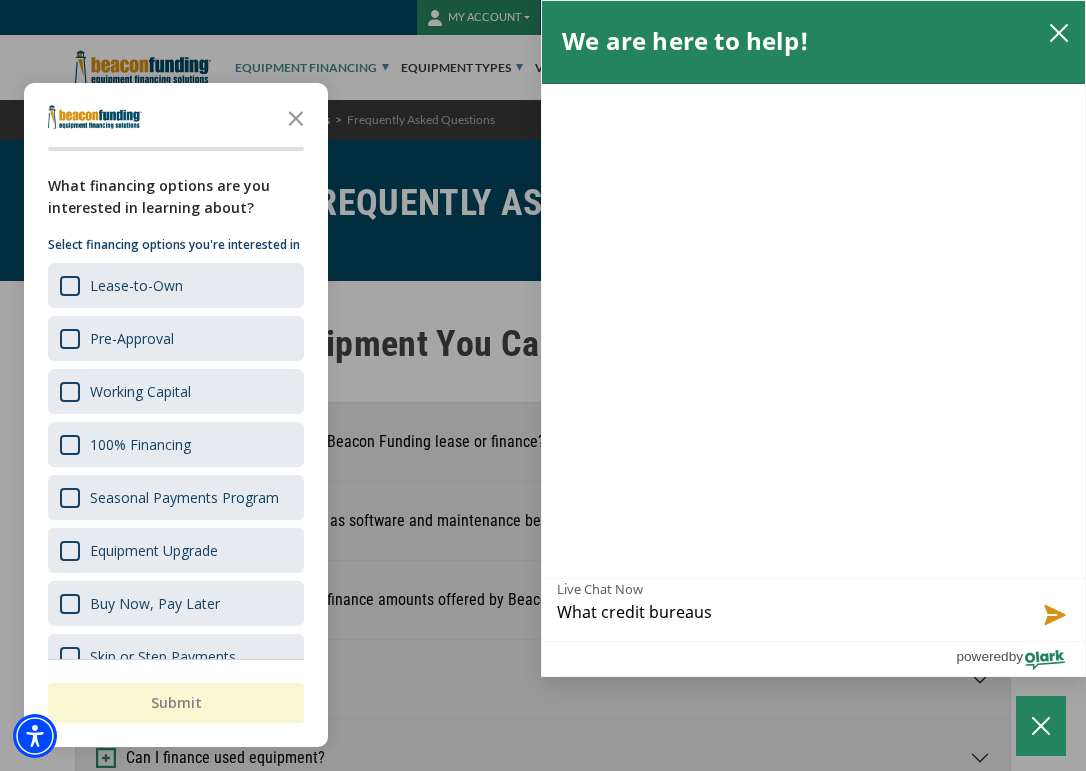 type on "What credit bureau" 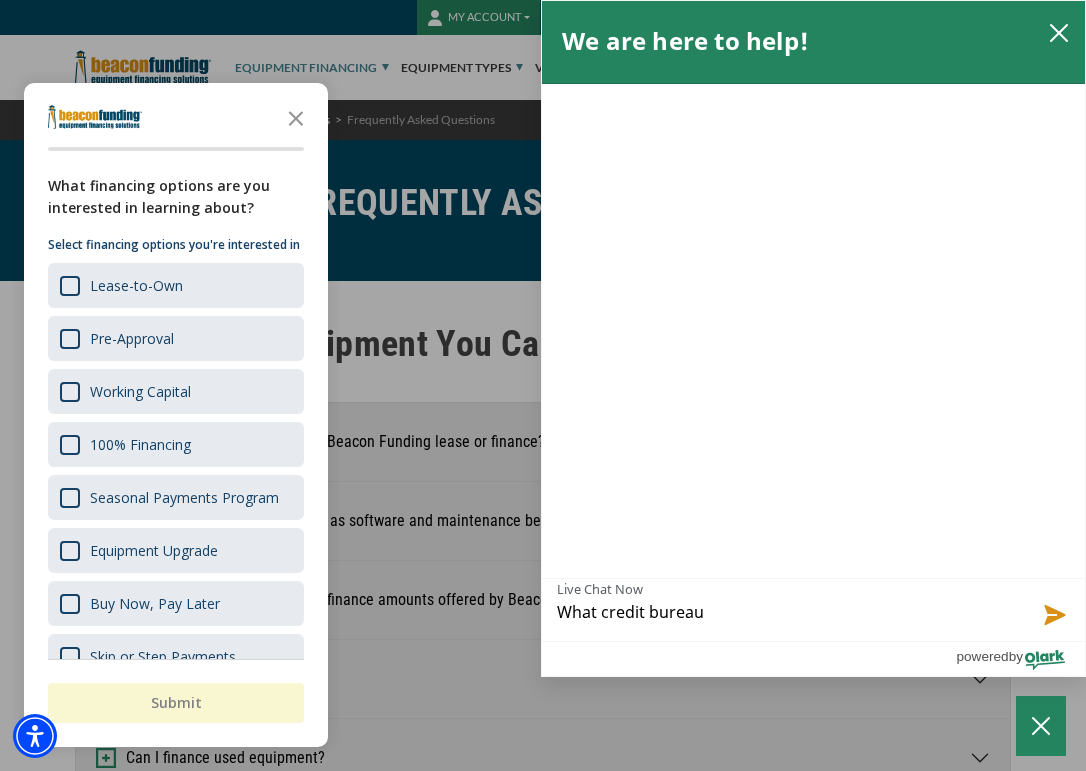 type on "What credit bureau" 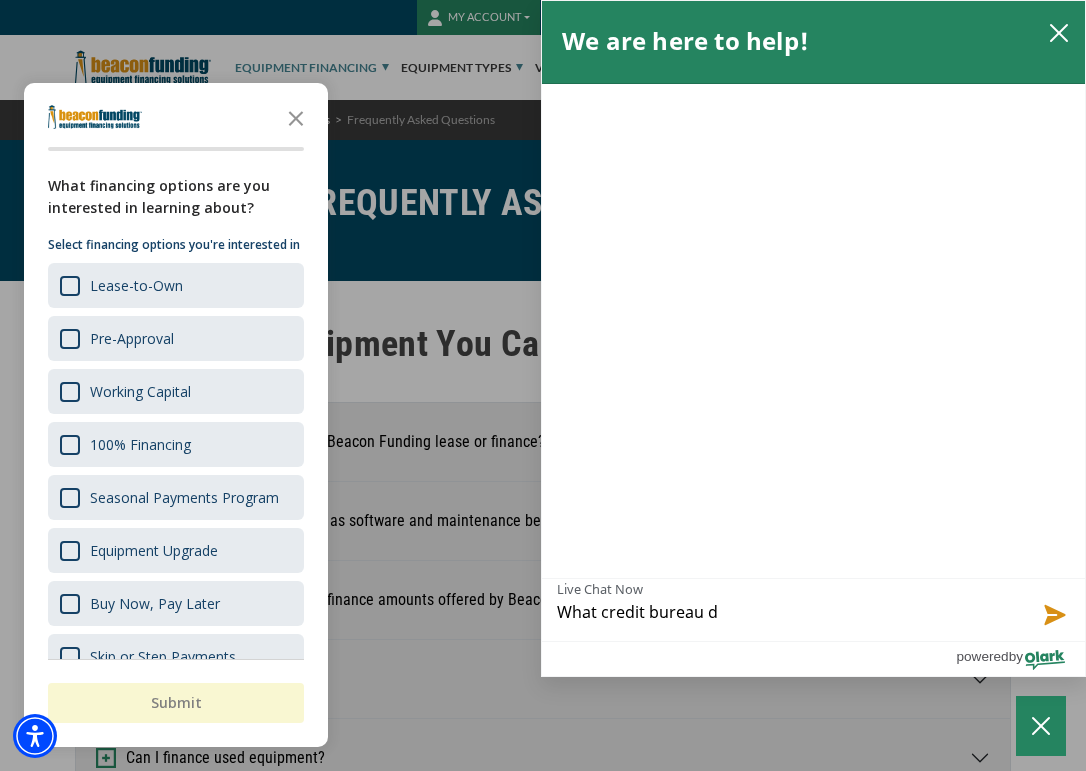 type on "What credit bureau do" 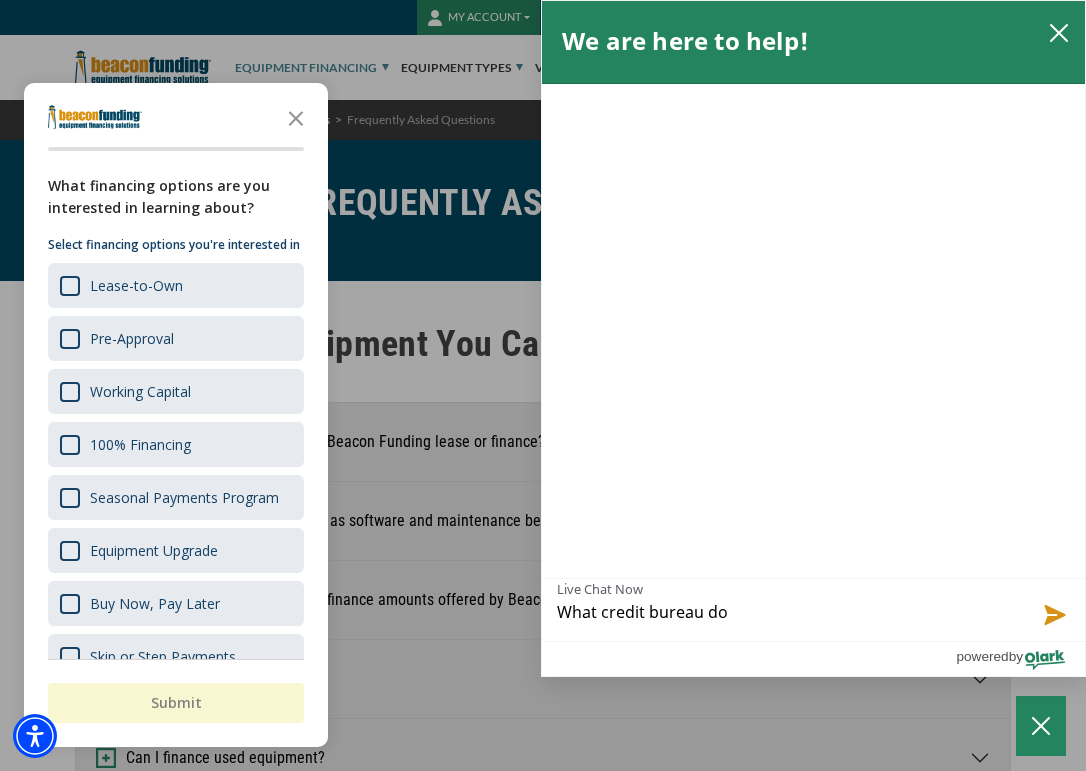 type on "What credit bureau doe" 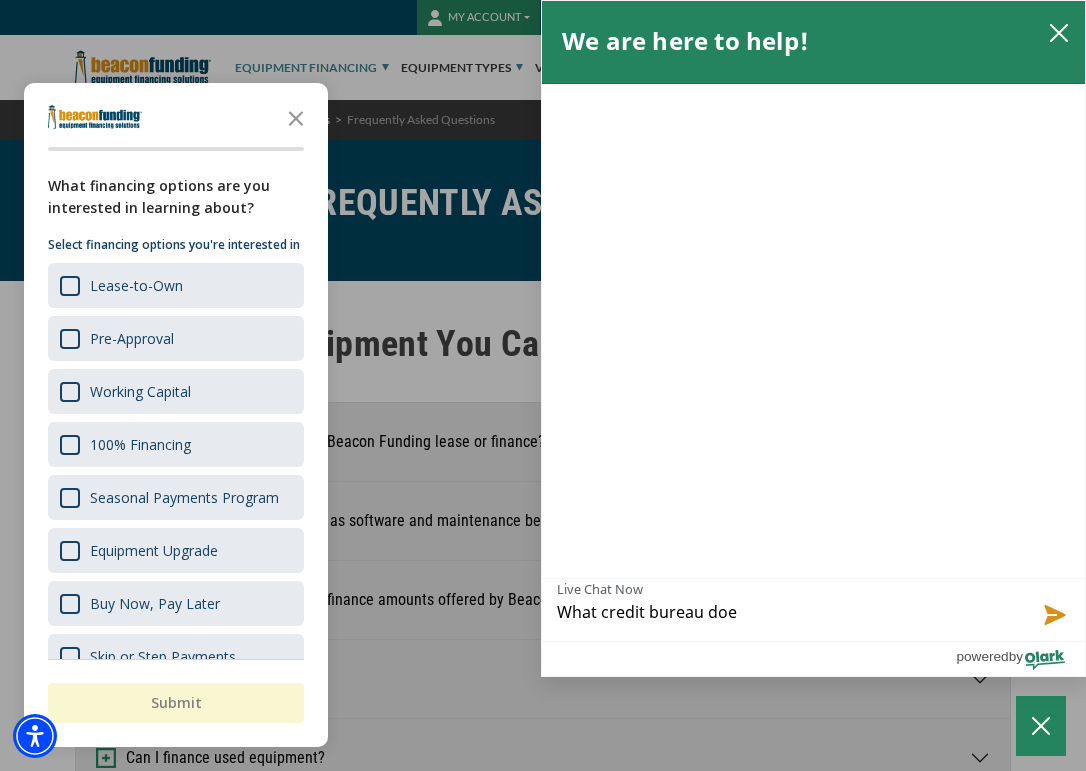 type on "What credit bureau doe" 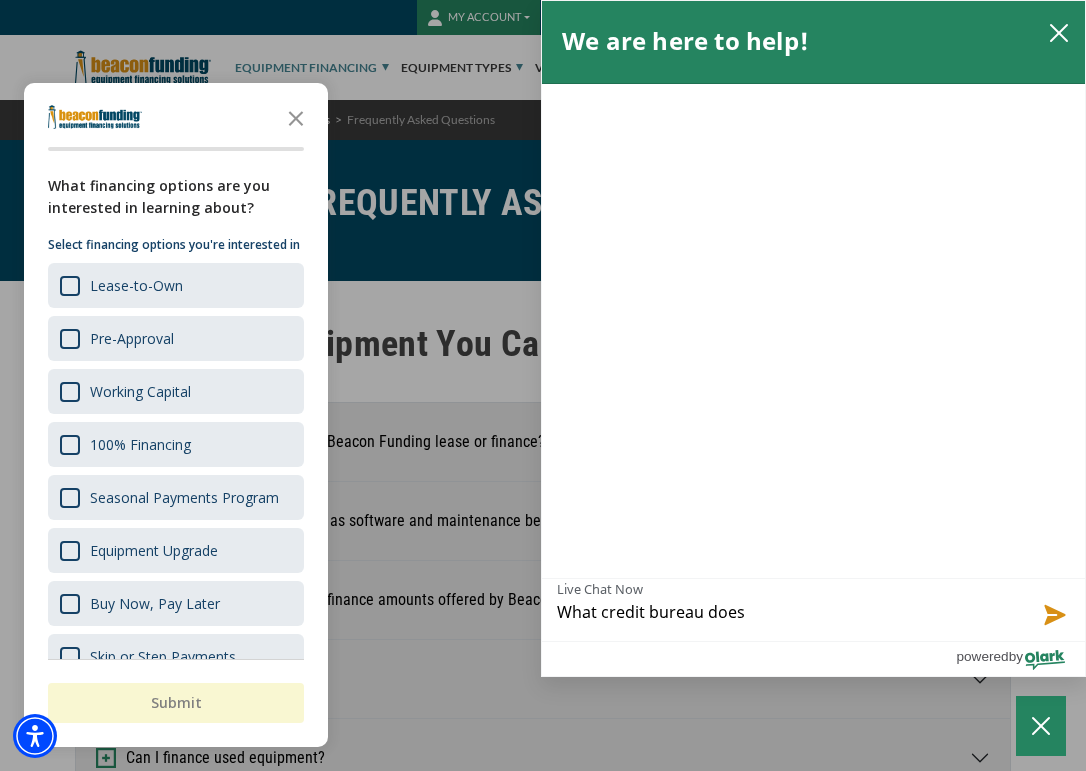 type on "What credit bureau does" 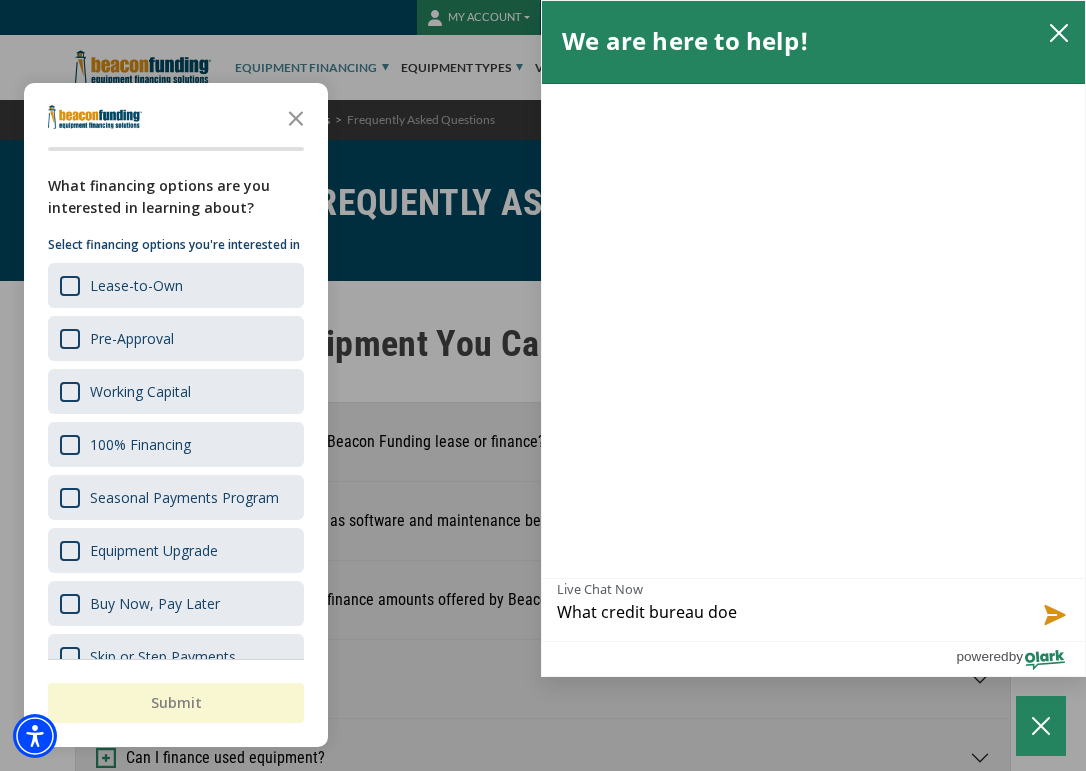 type on "What credit bureau do" 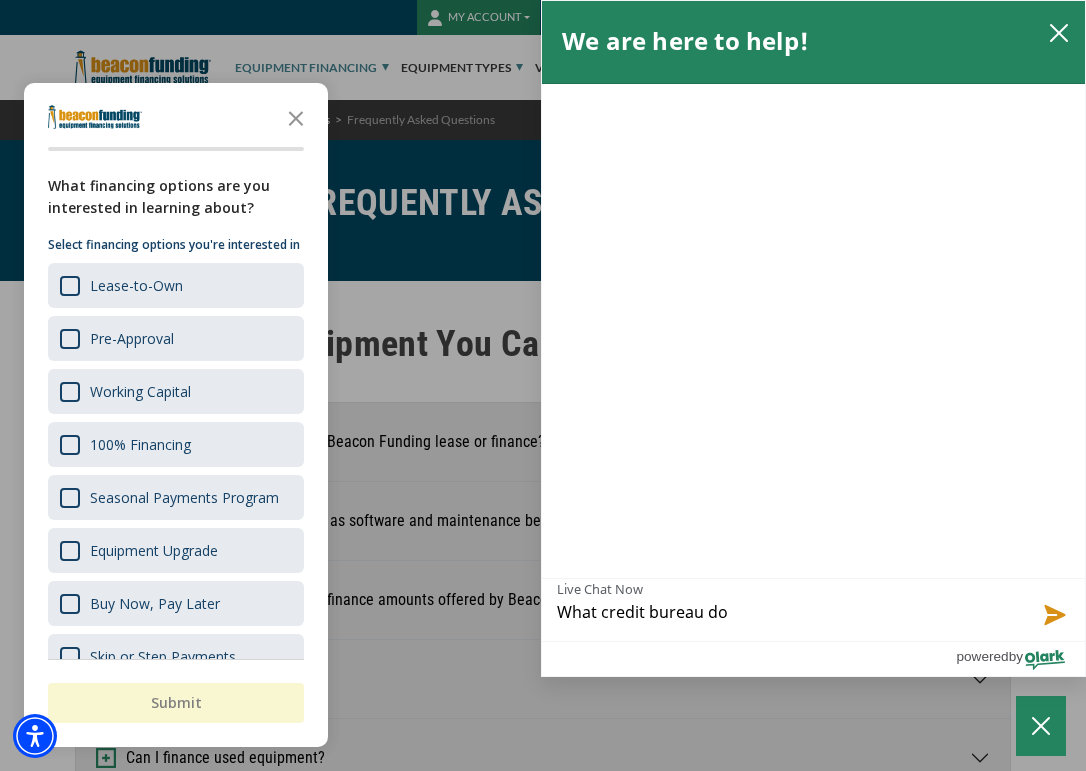type on "What credit bureau do" 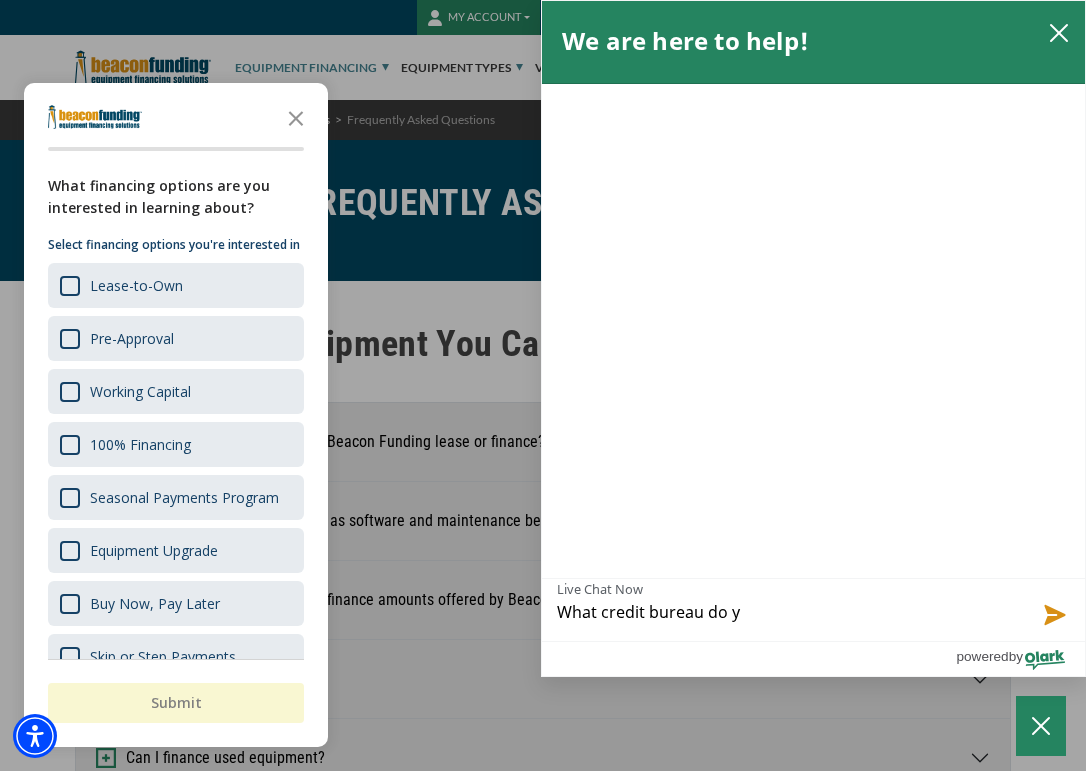 type on "What credit bureau do yo" 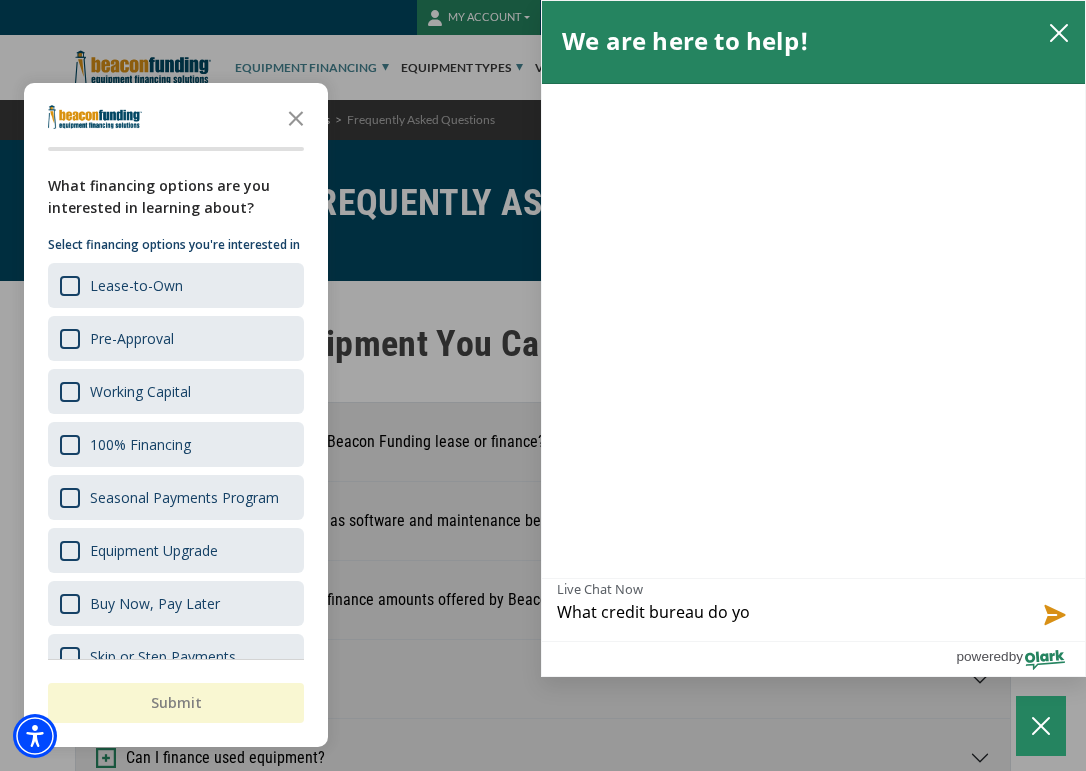 type on "What credit bureau do you" 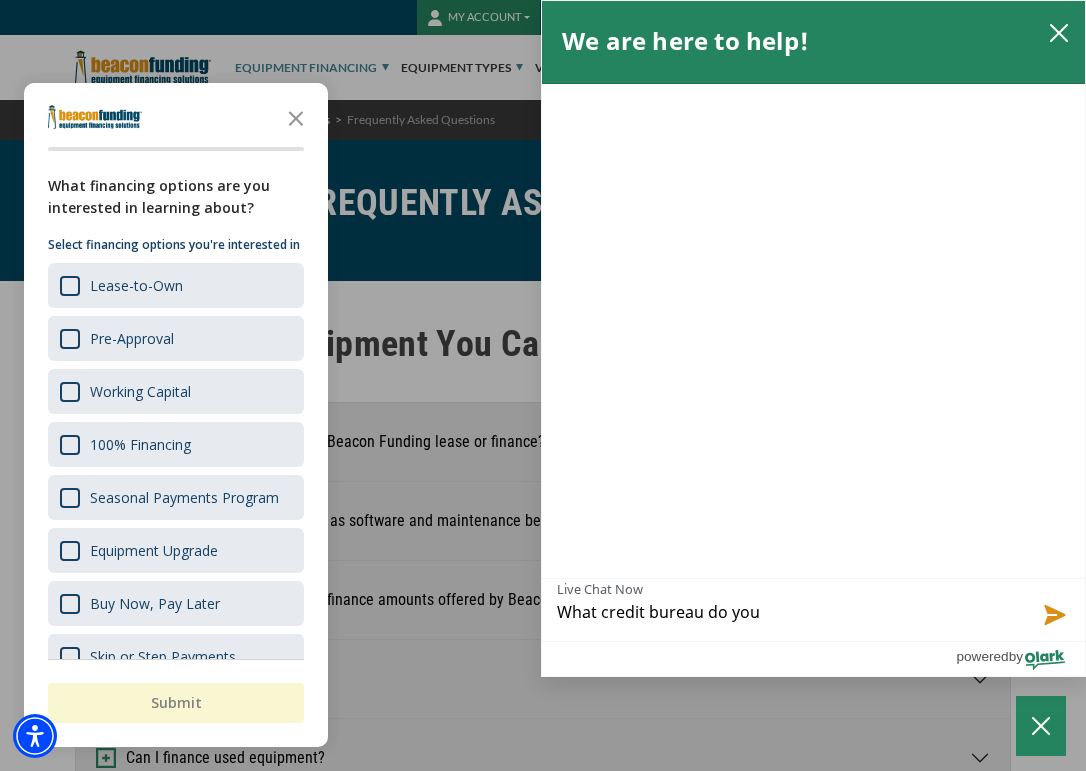 type on "What credit bureau do yo" 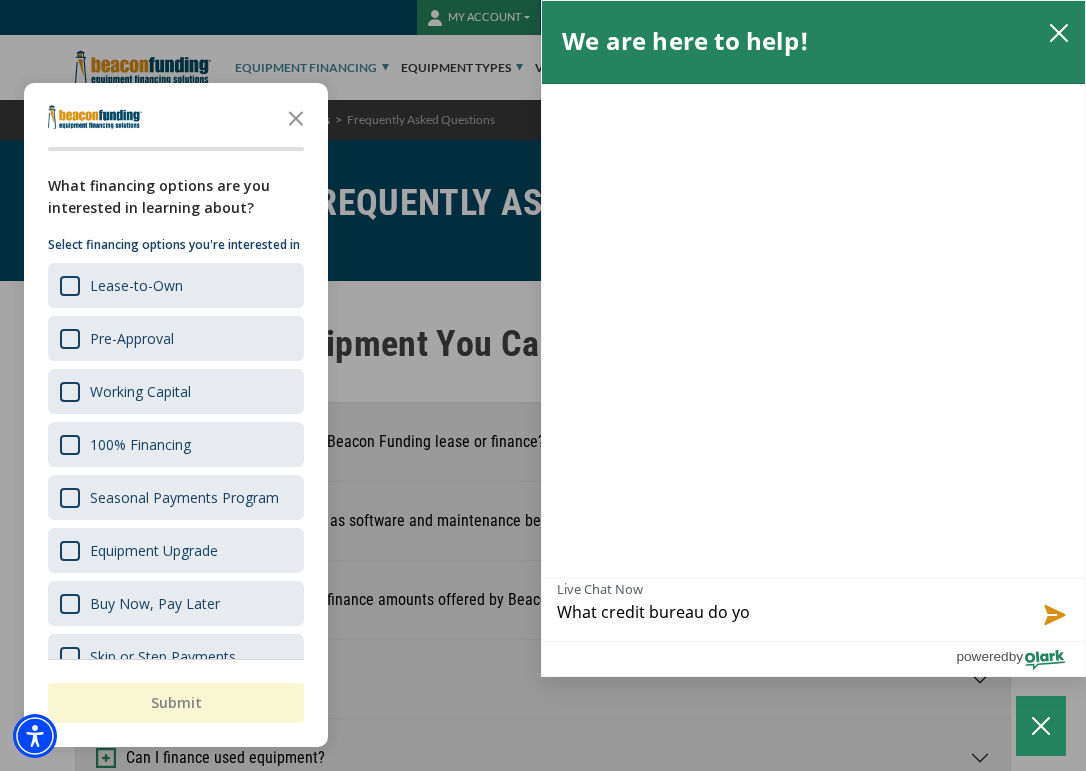 type on "What credit bureau do y" 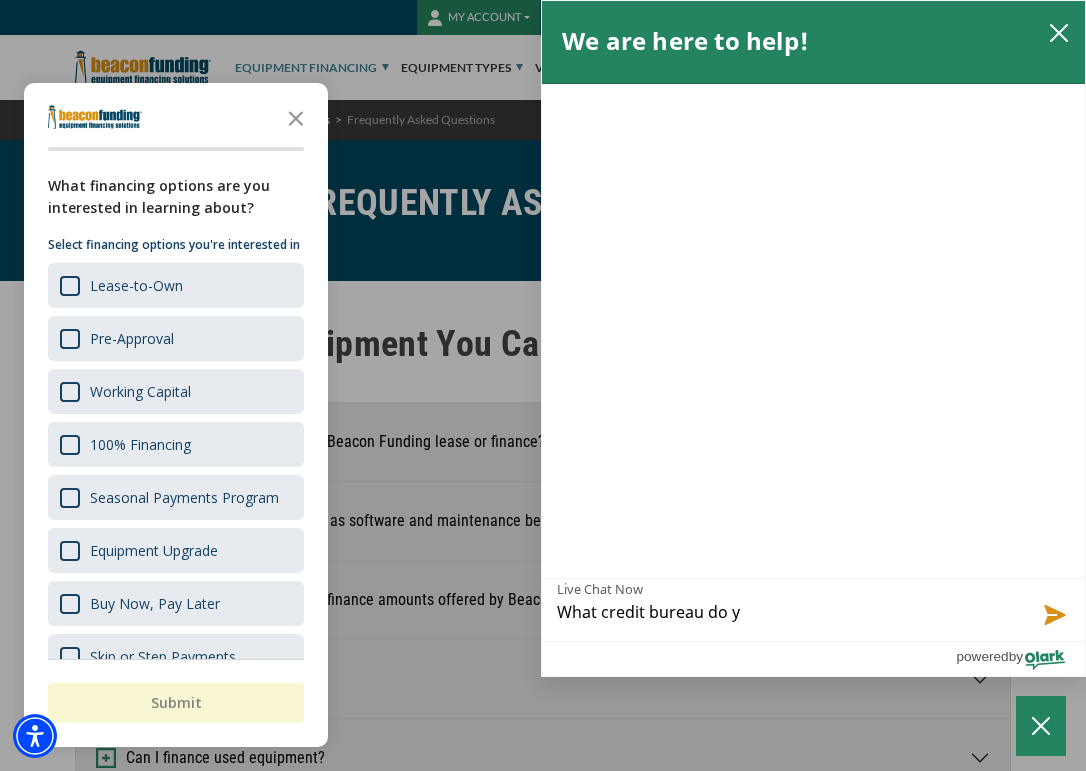 type on "What credit bureau do" 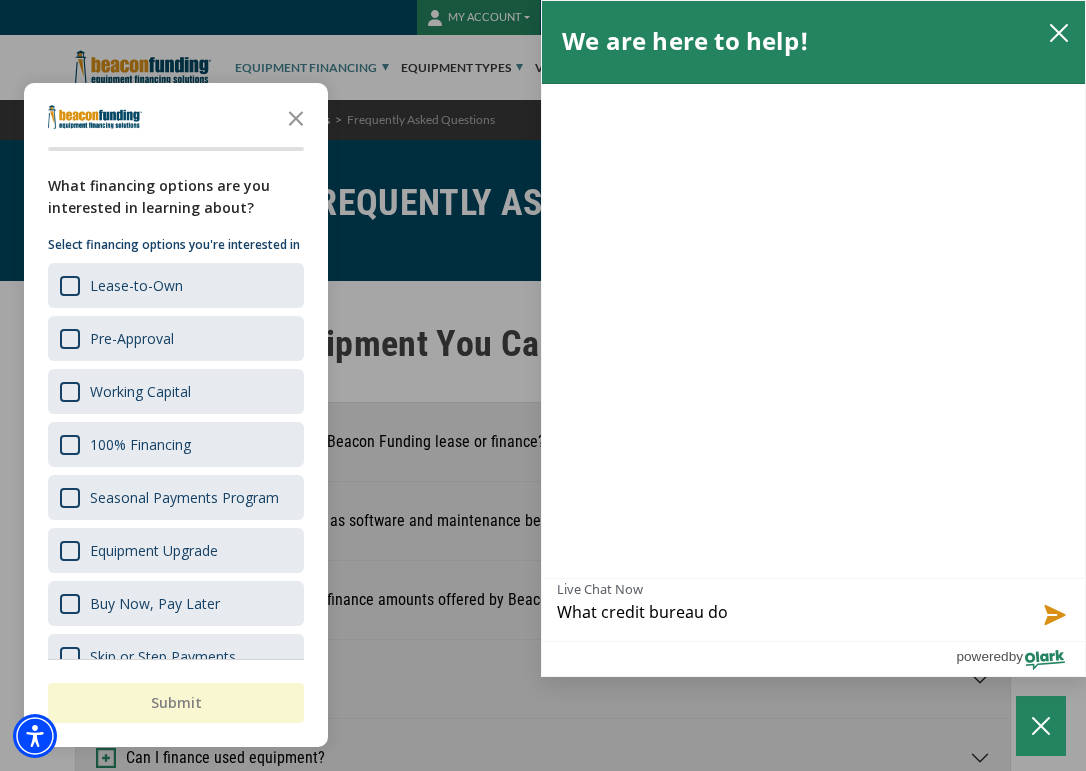 type on "What credit bureau do t" 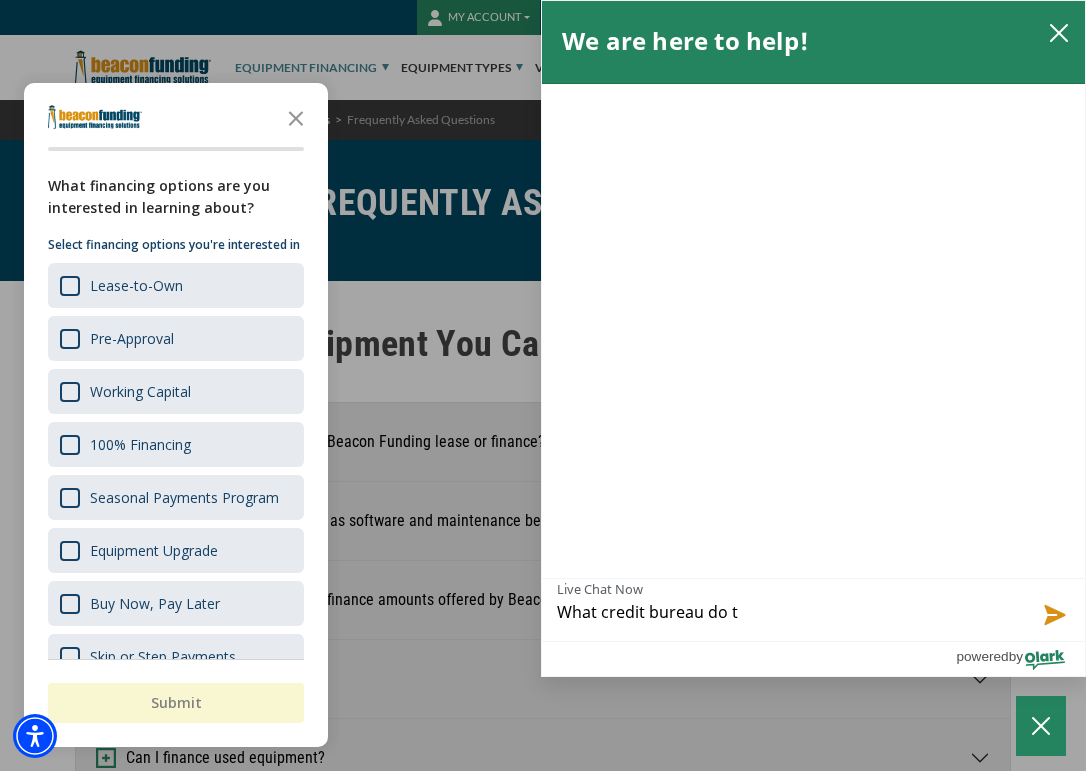 type on "What credit bureau do th" 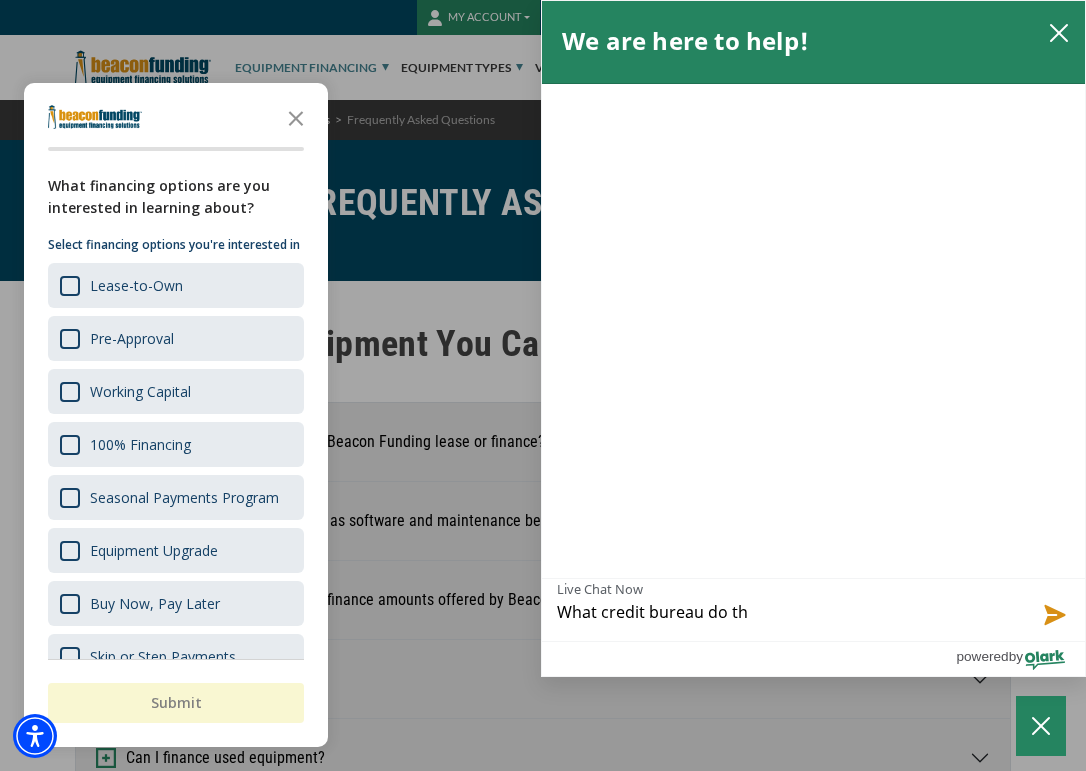 type on "What credit bureau do the" 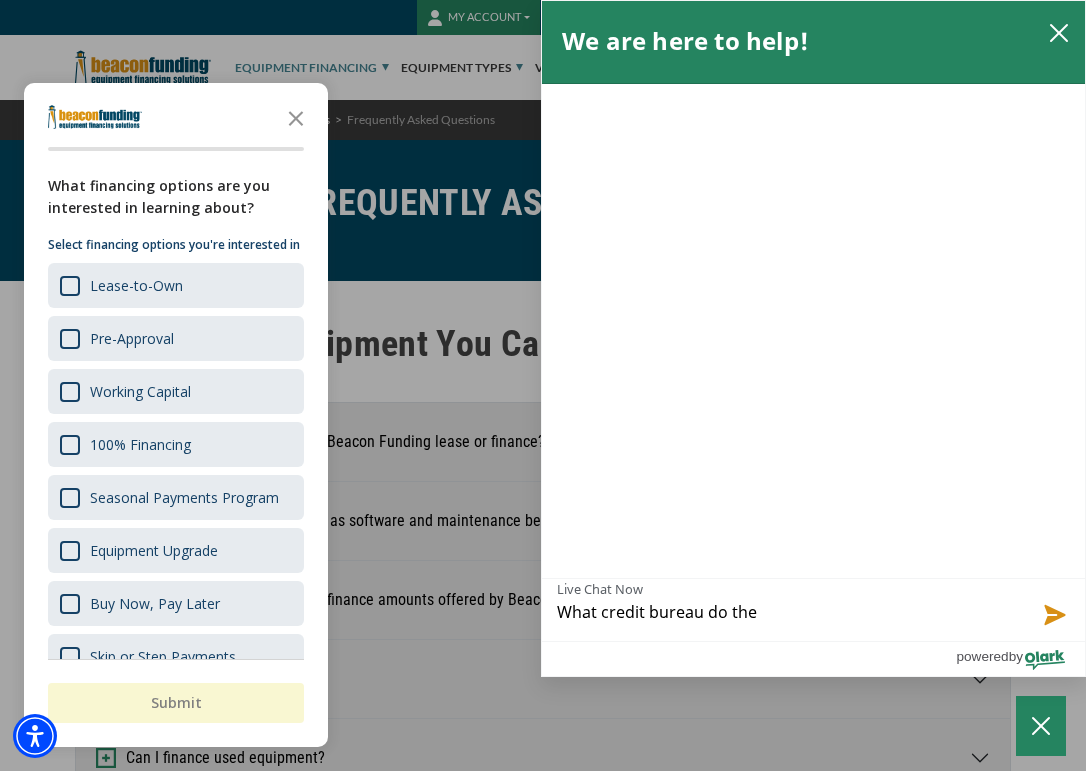 type on "What credit bureau do the" 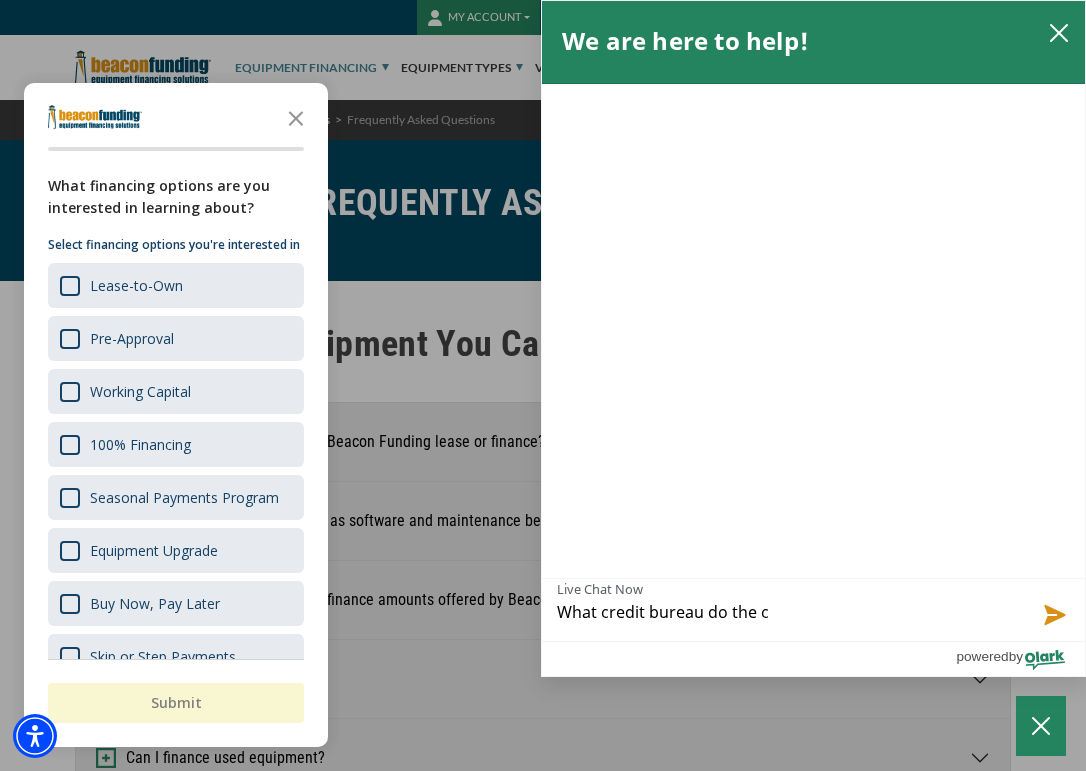 type on "What credit bureau do the co" 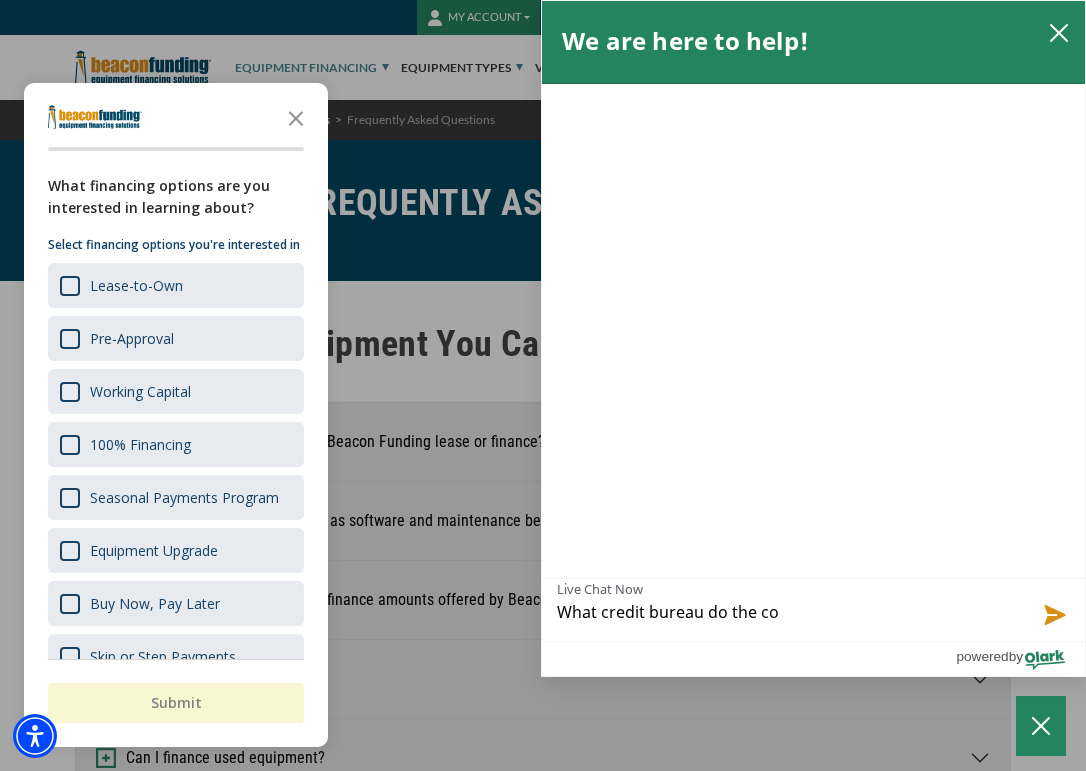 type on "What credit bureau do the com" 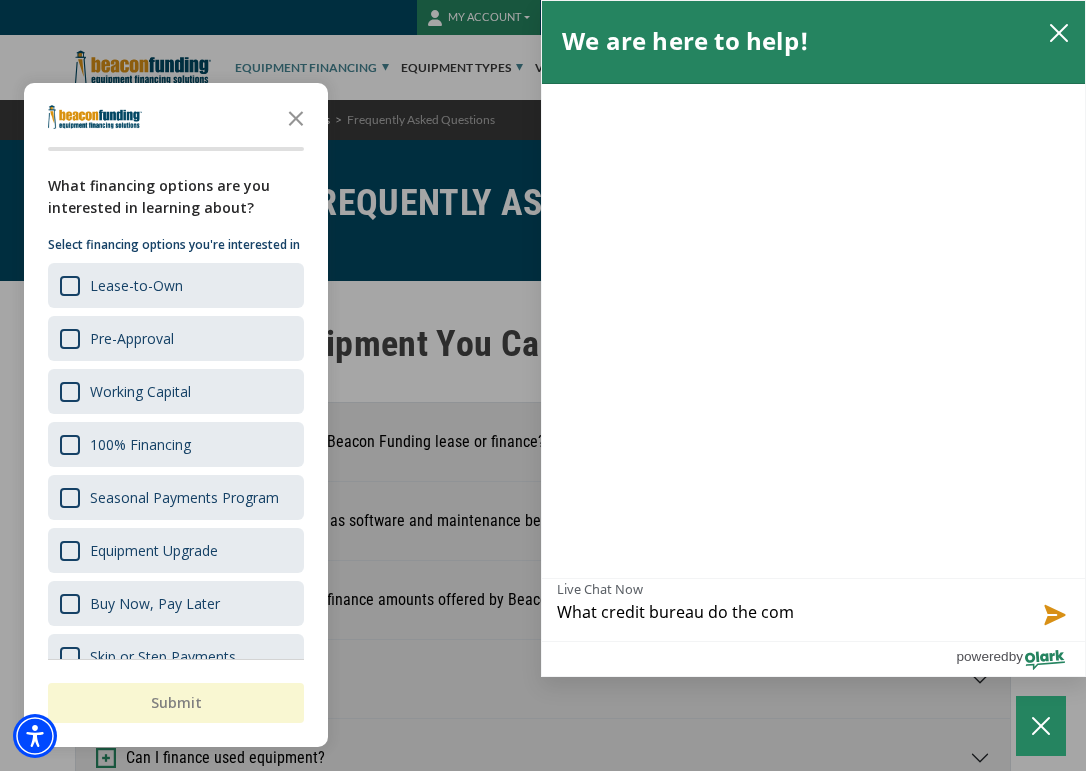 type on "What credit bureau do the comp" 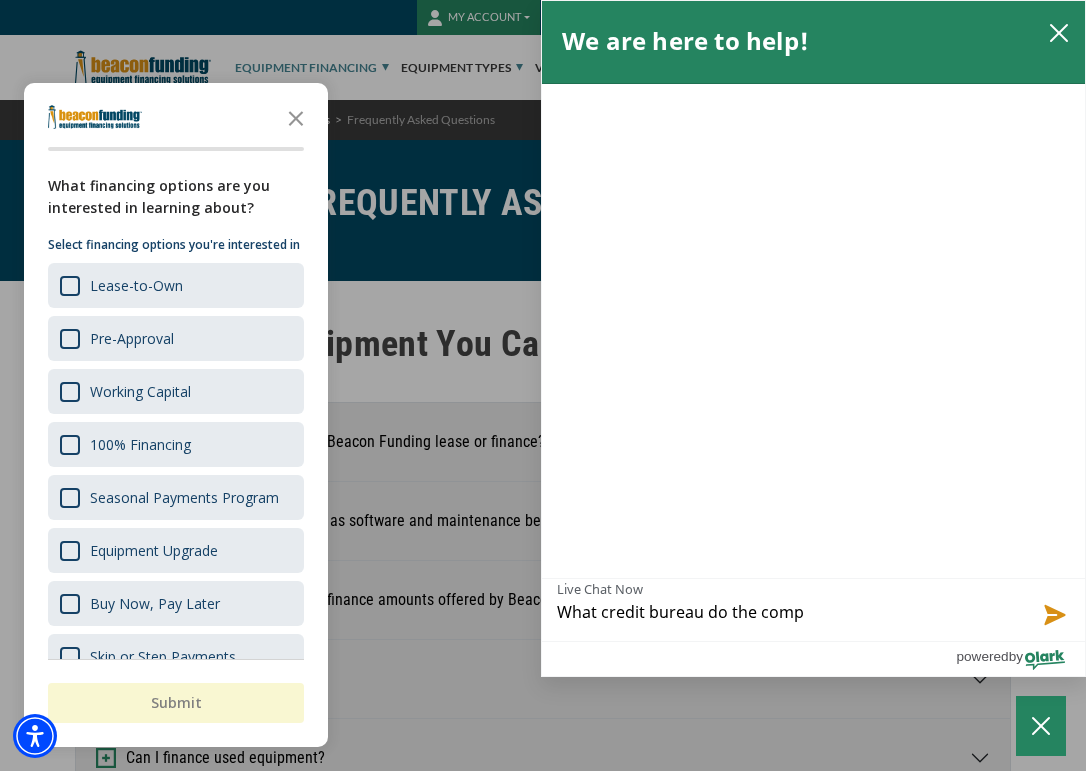 type on "What credit bureau do the compa" 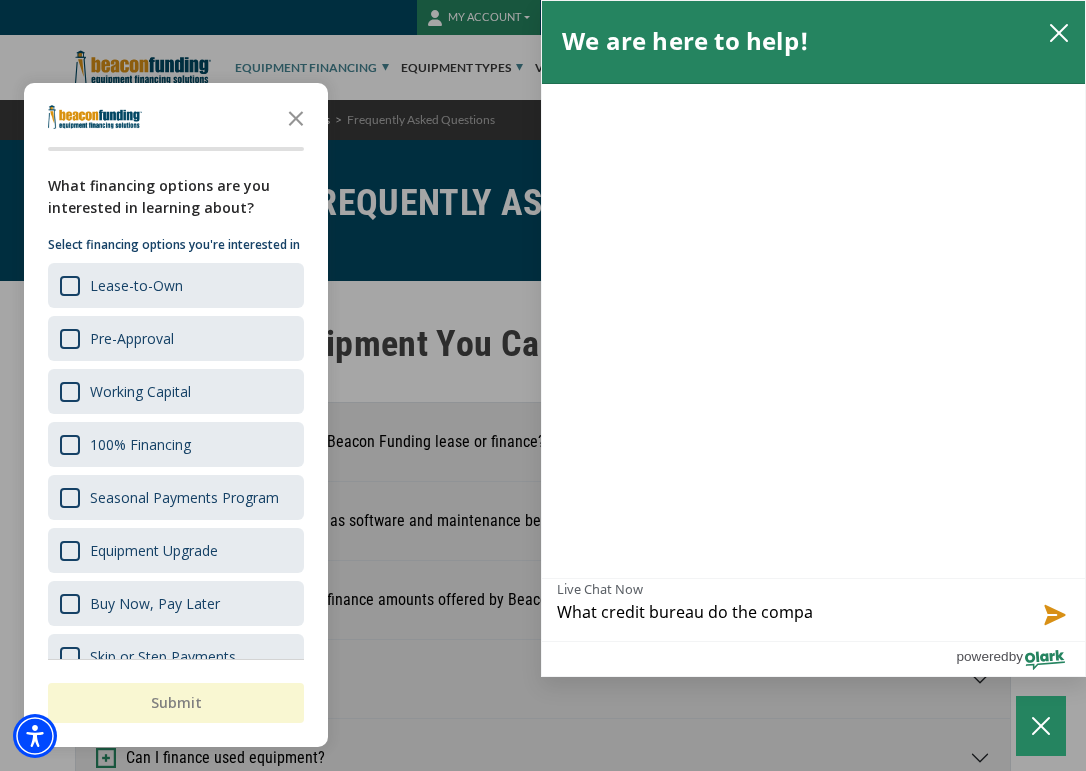 type on "What credit bureau do the compan" 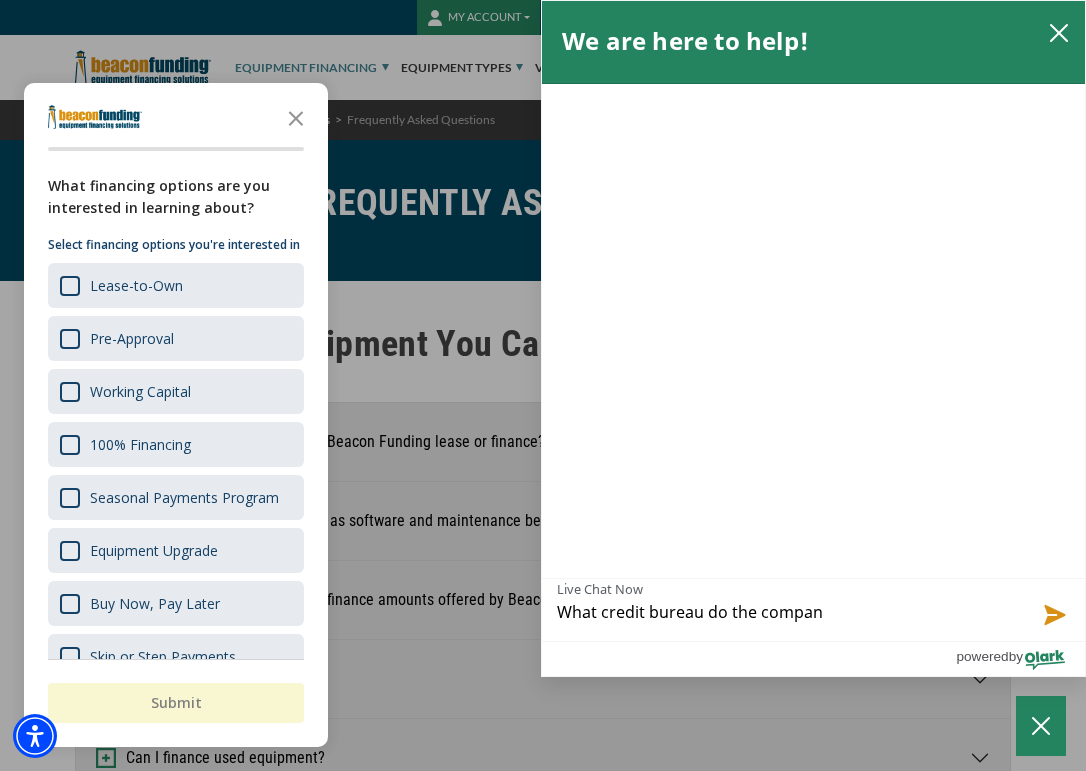 type on "What credit bureau do the company" 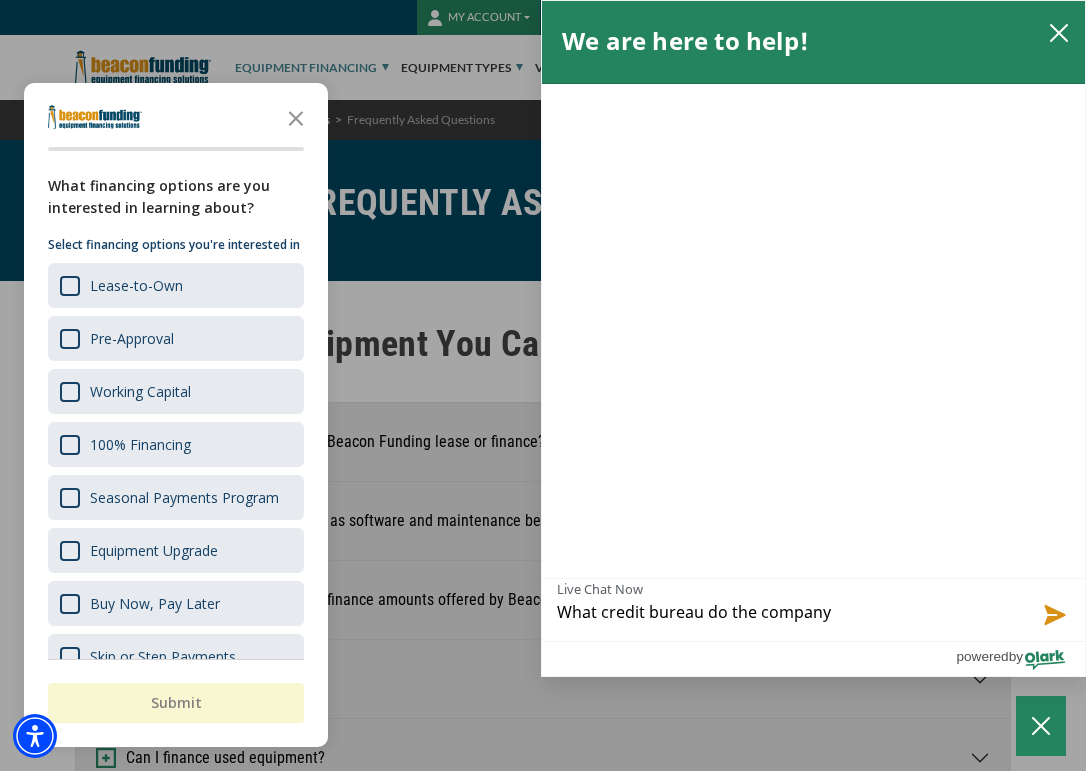 type on "What credit bureau do the company" 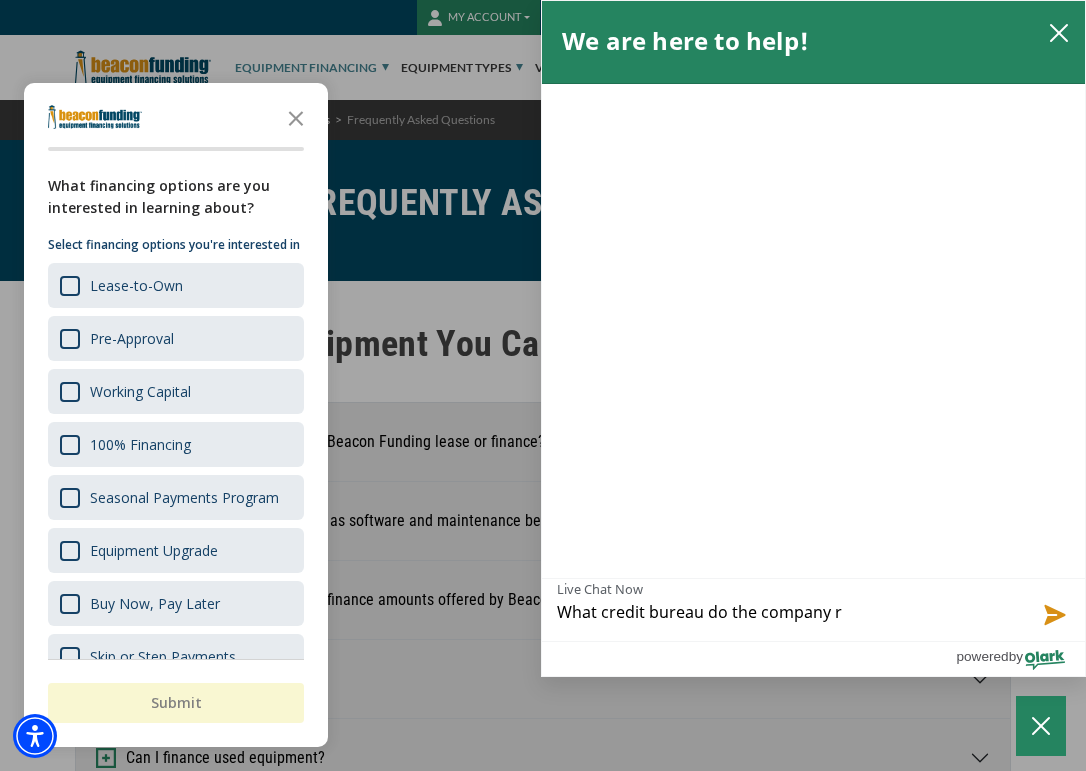 type on "What credit bureau do the company re" 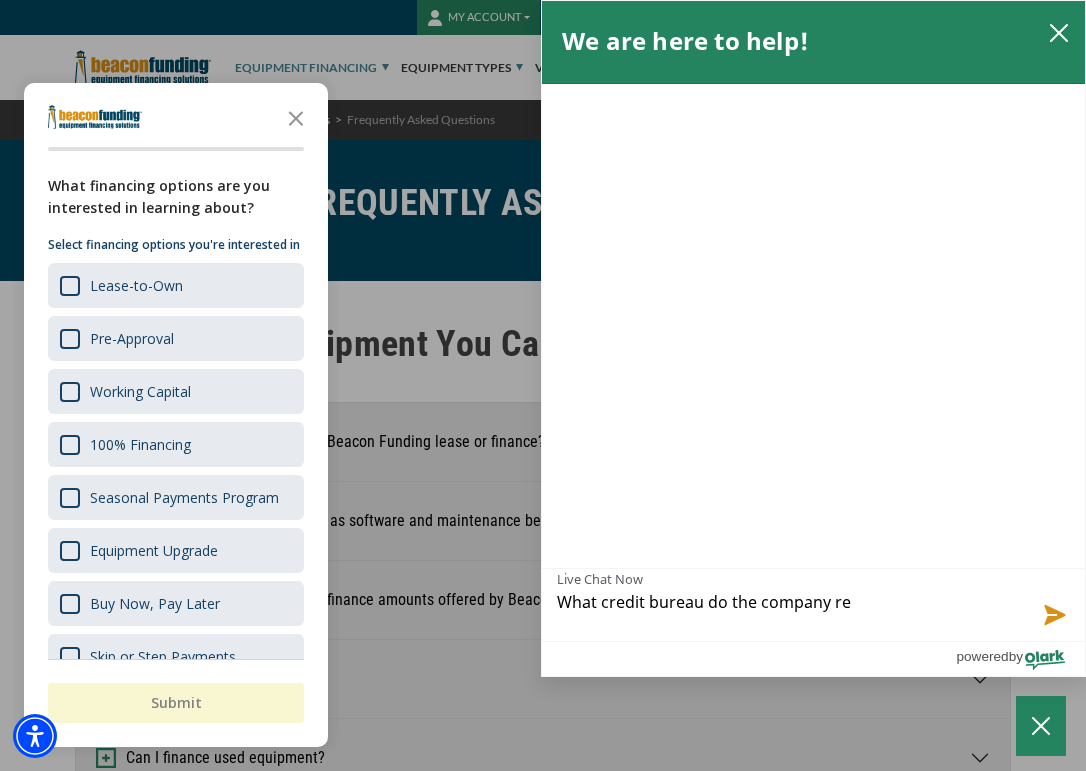 type on "What credit bureau do the company rep" 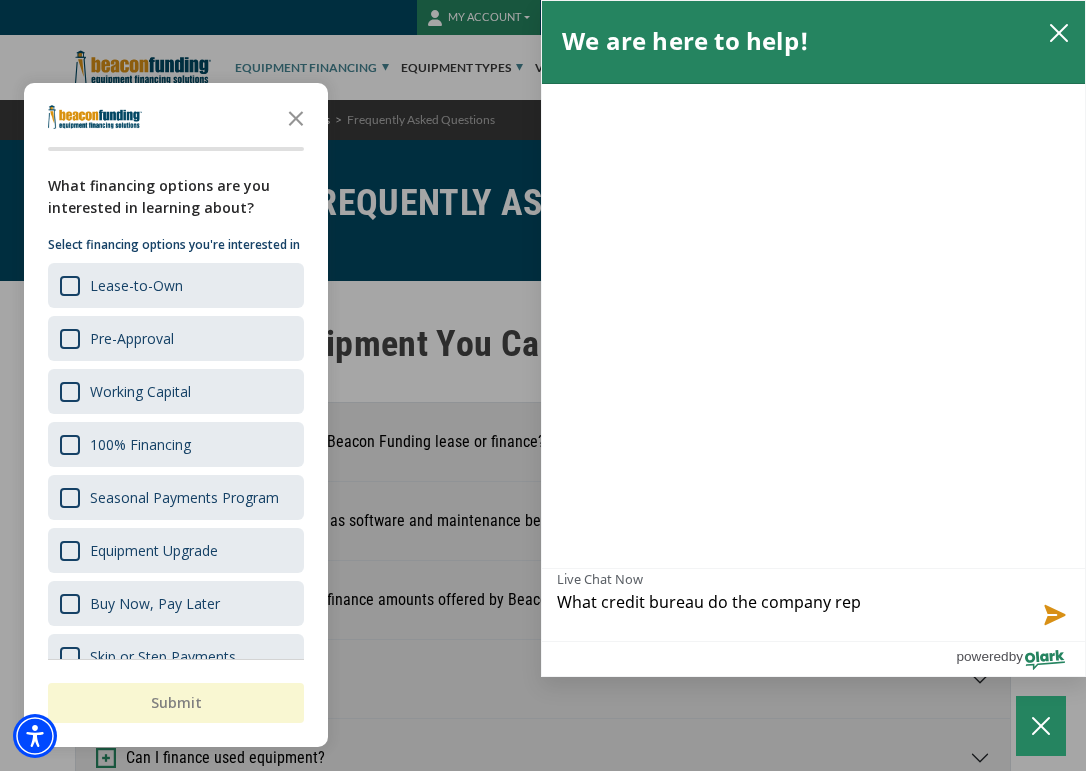 type on "What credit bureau do the company repo" 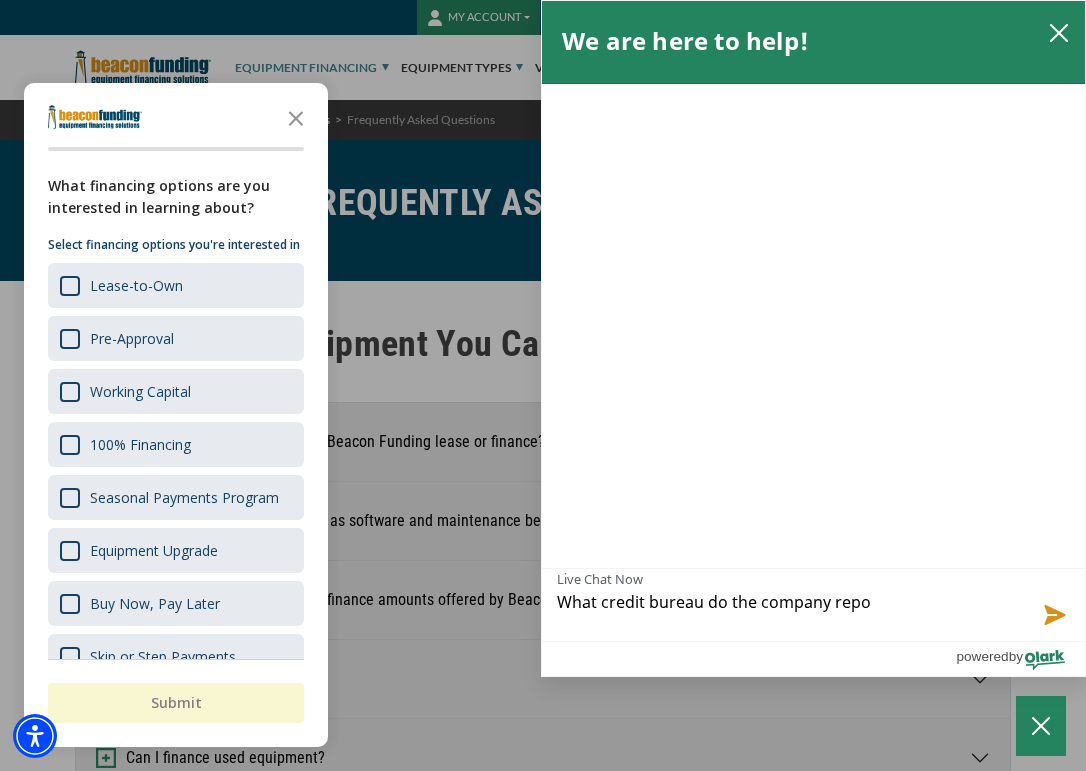type on "What credit bureau do the company repor" 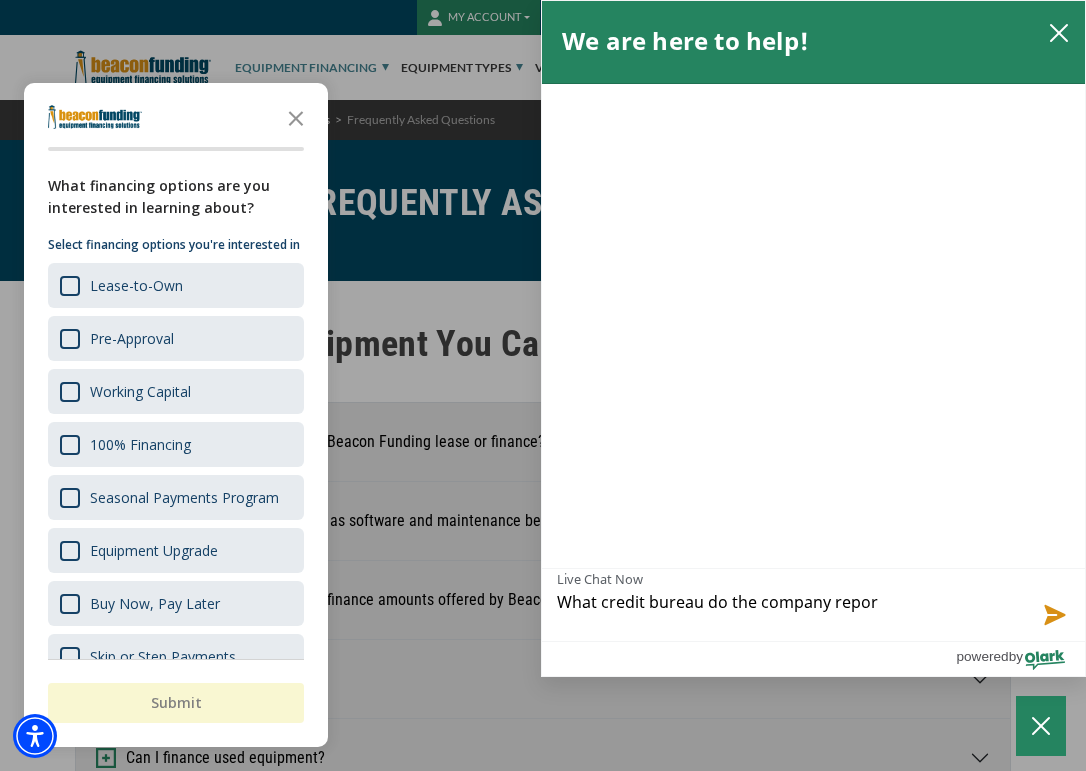 type on "What credit bureau do the company report" 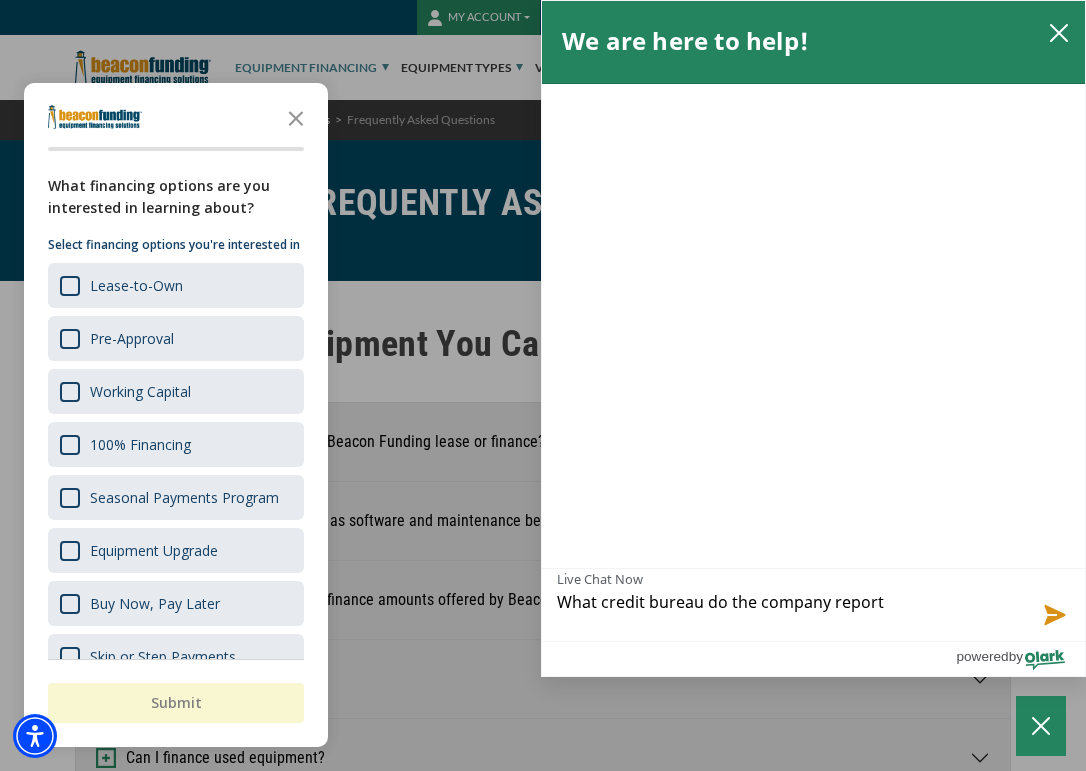 type on "What credit bureau do the company report" 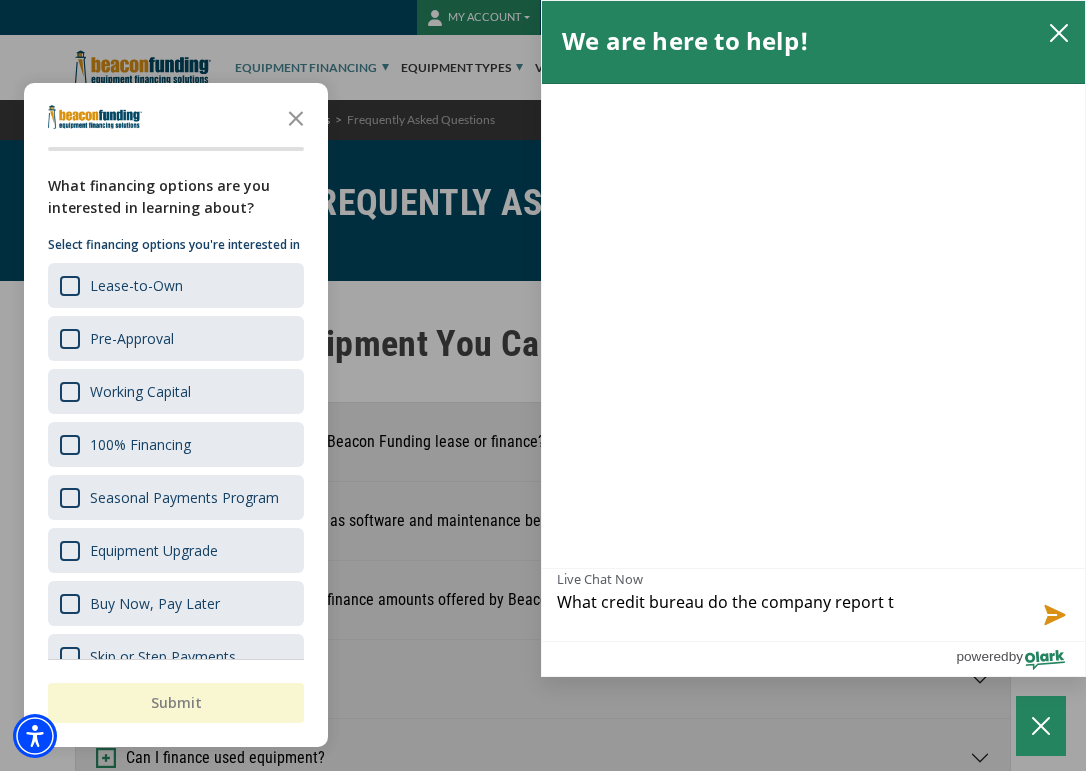 type on "What credit bureau do the company report" 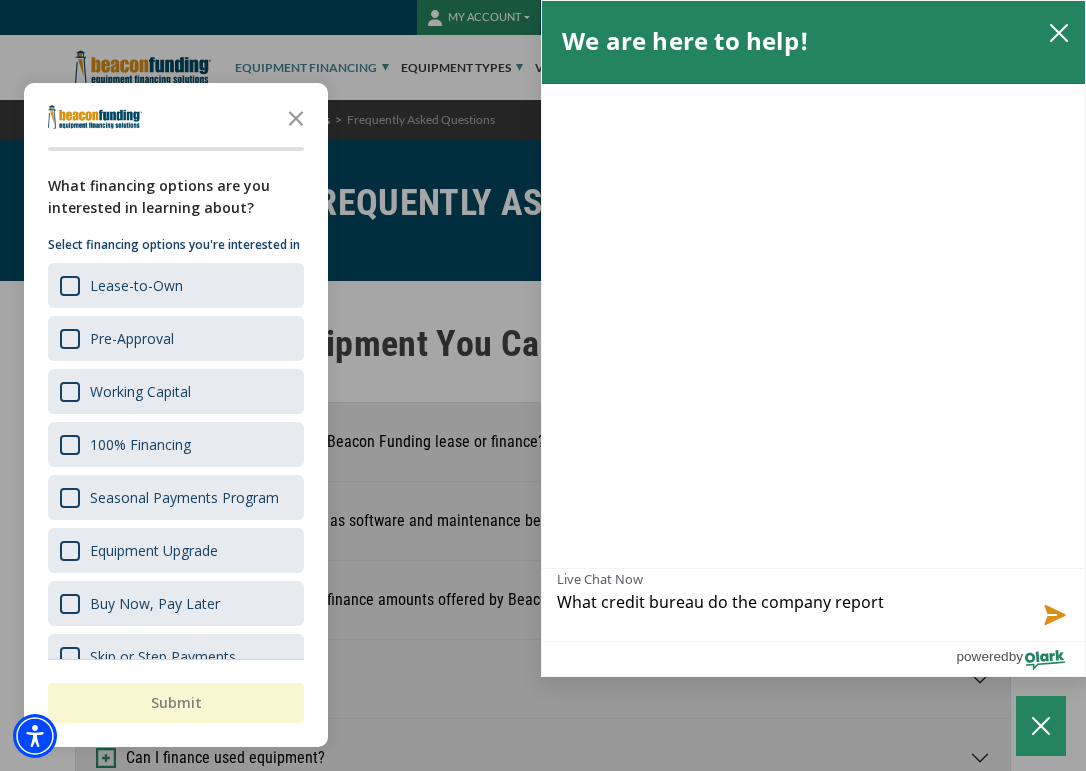 type on "What credit bureau do the company report p" 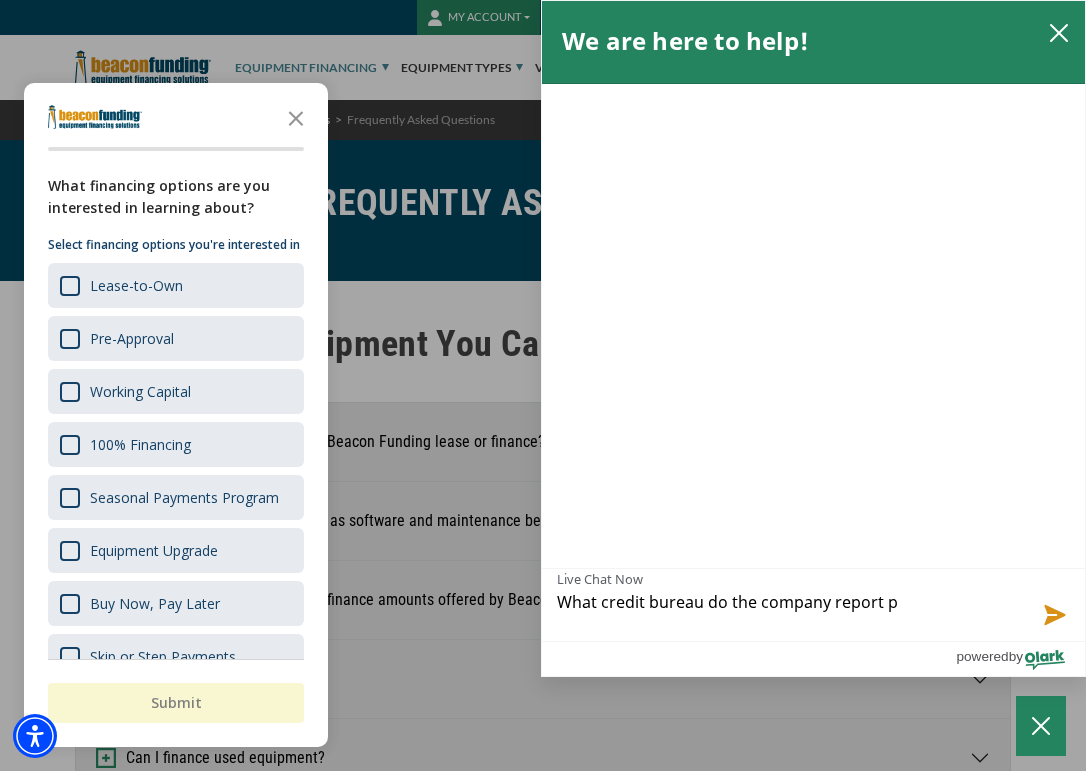 type on "What credit bureau do the company report pa" 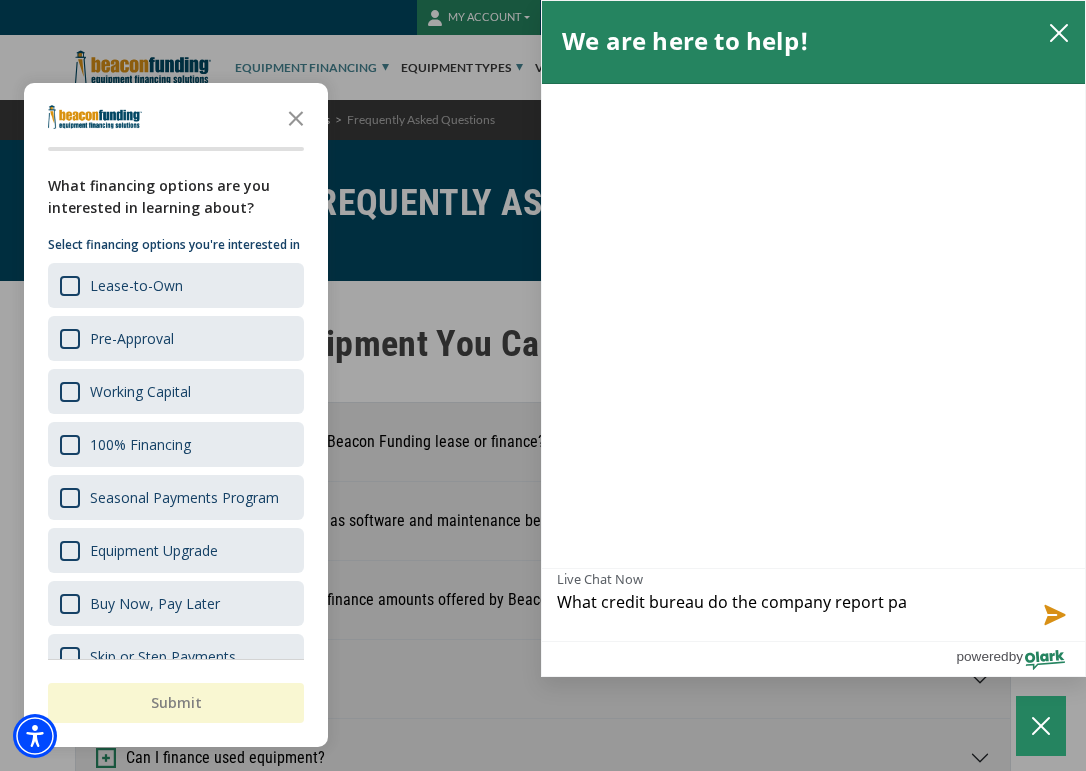 type on "What credit bureau do the company report pay" 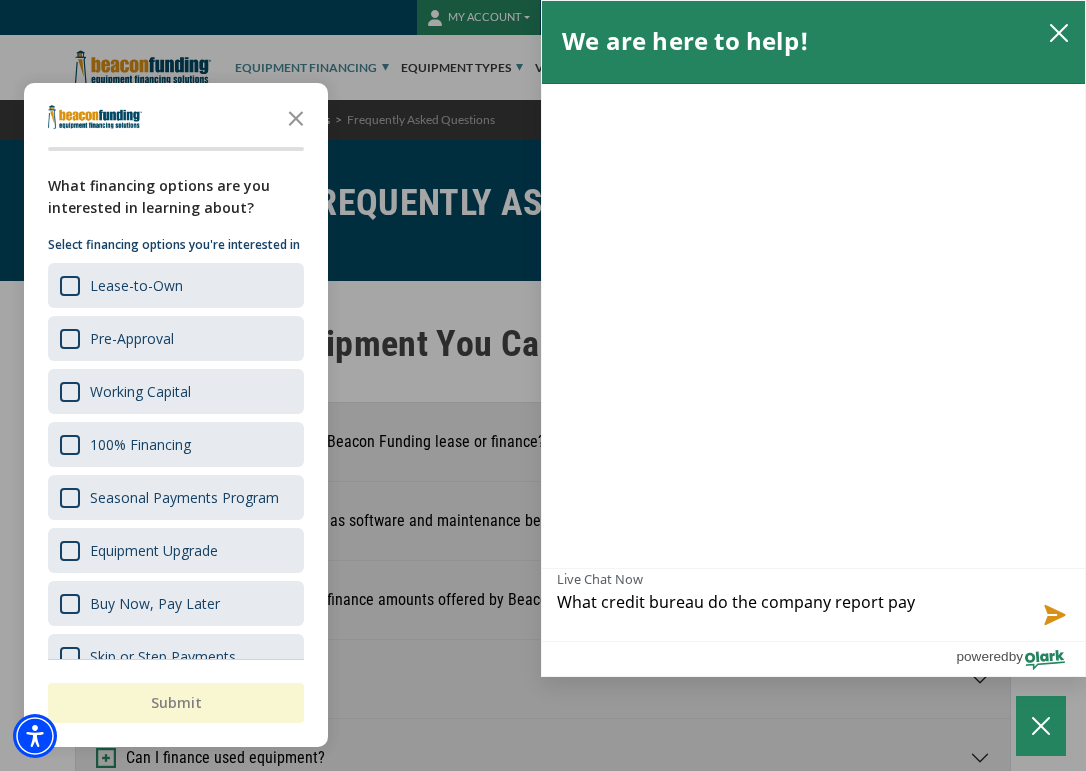 type on "What credit bureau do the company report paym" 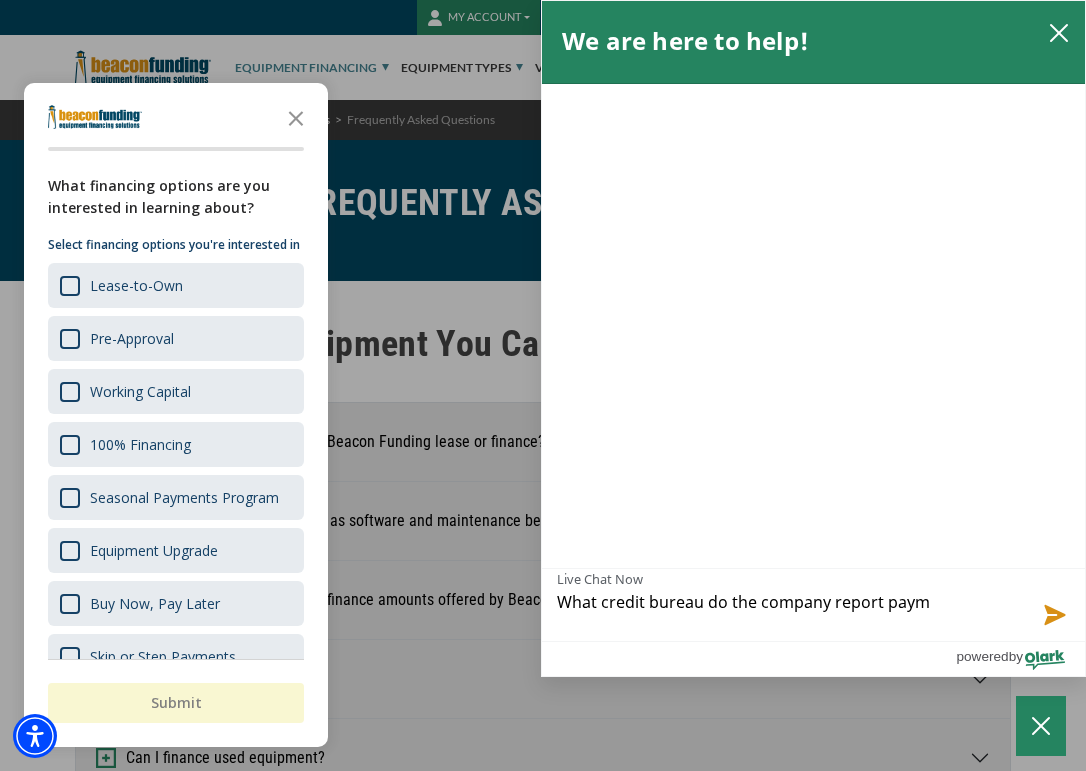 type on "What credit bureau do the company report payme" 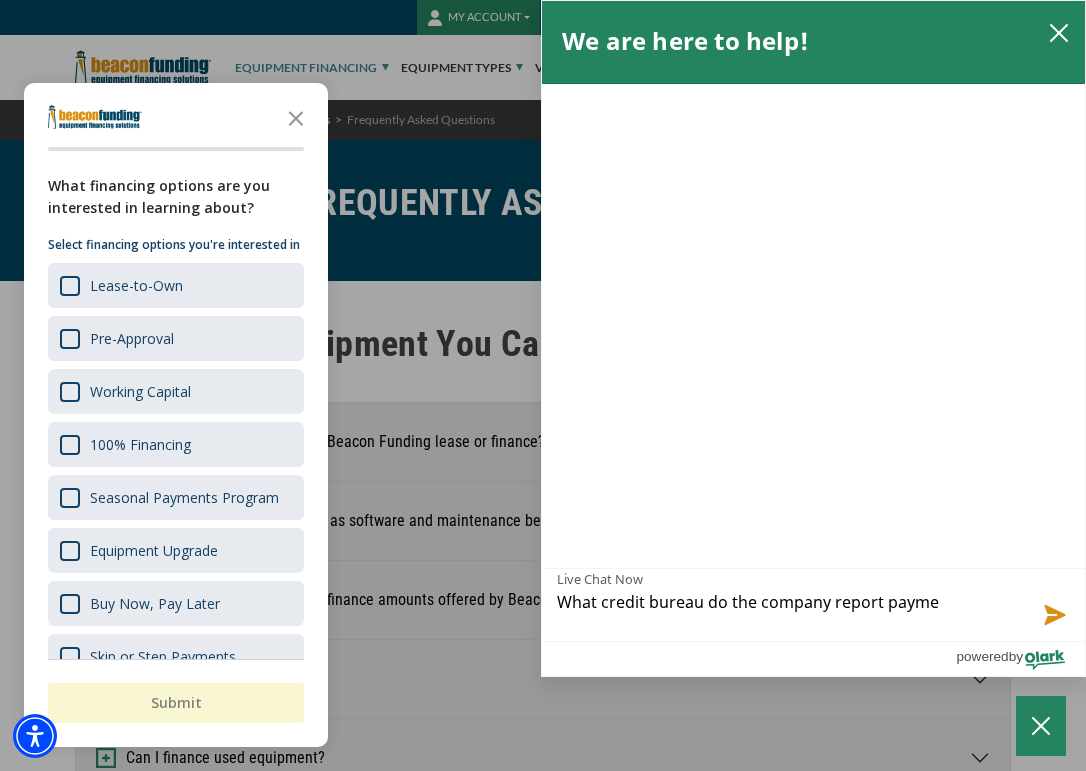 type on "What credit bureau do the company report paymen" 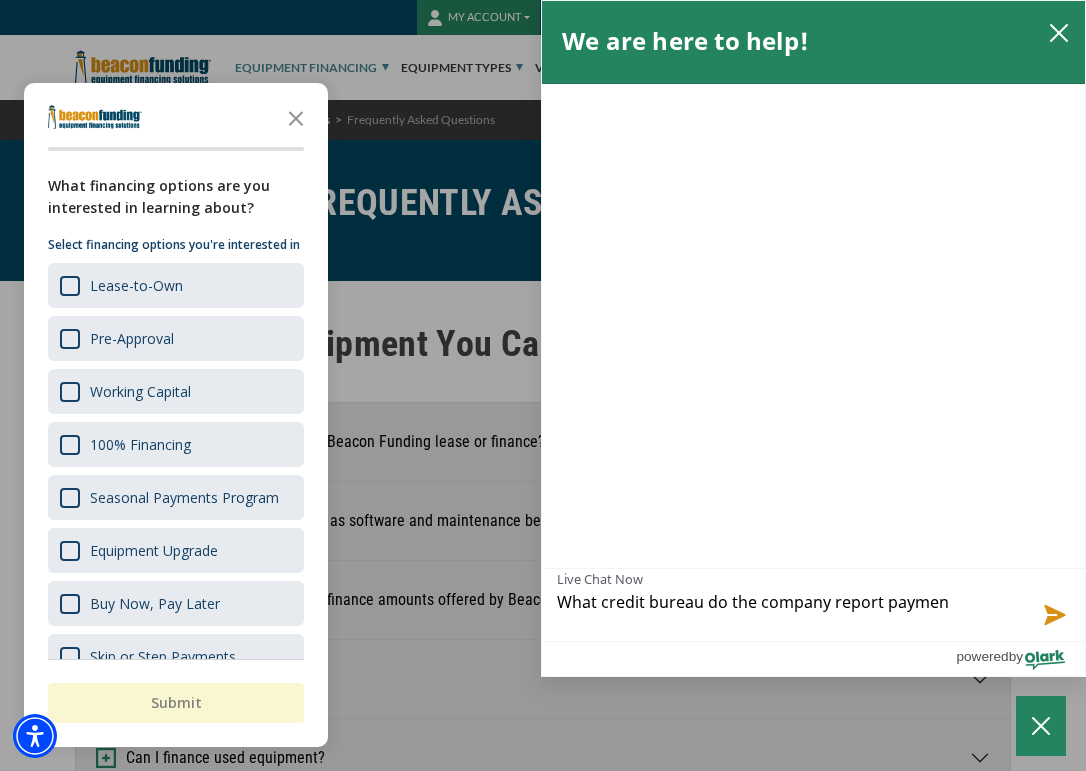 type on "What credit bureau do the company report payment" 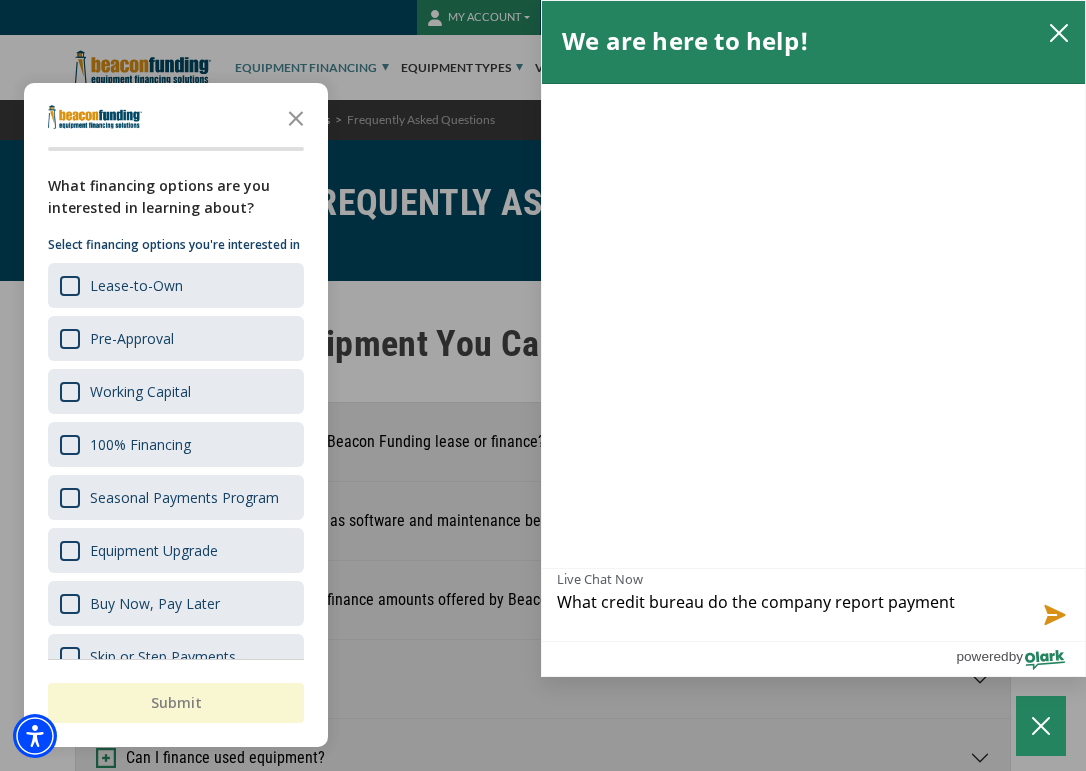 type on "What credit bureau do the company report payments" 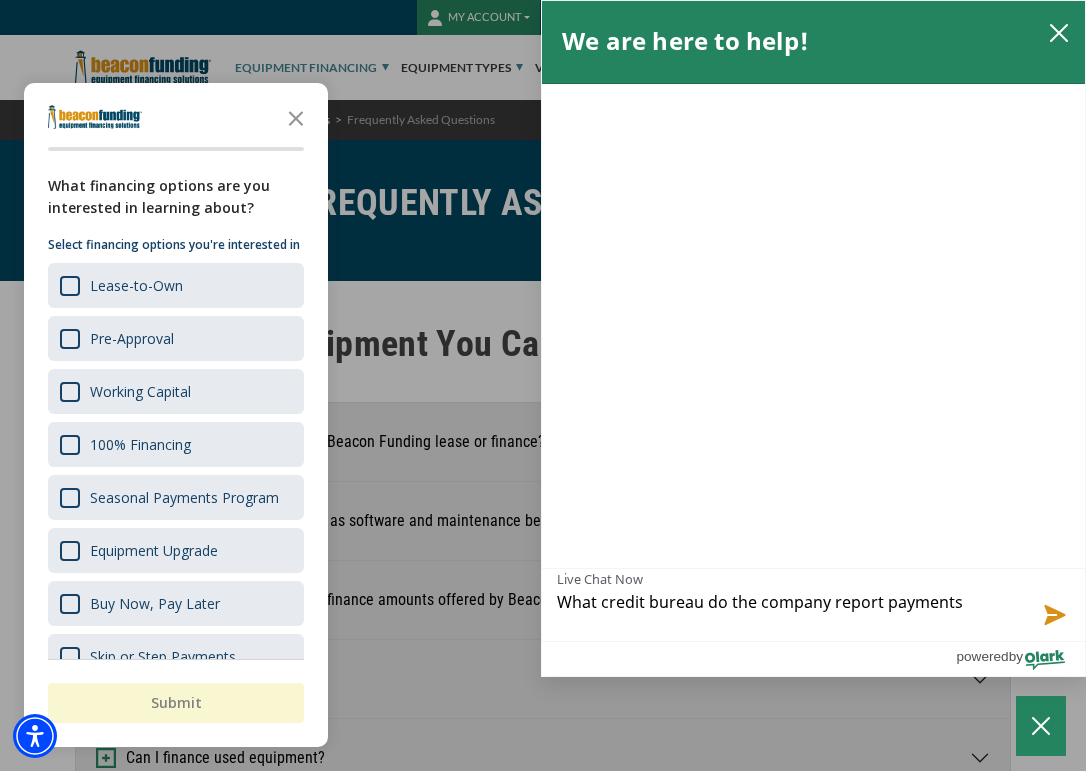 type on "What credit bureau do the company report payments" 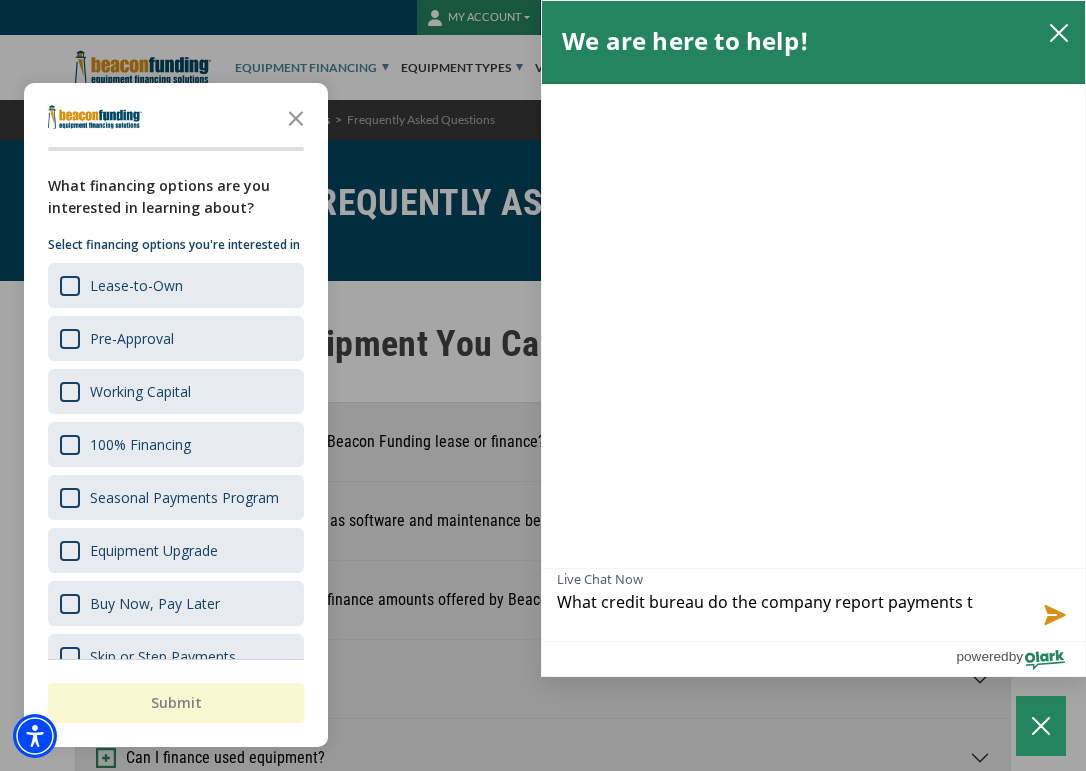 type on "What credit bureau do the company report payments to" 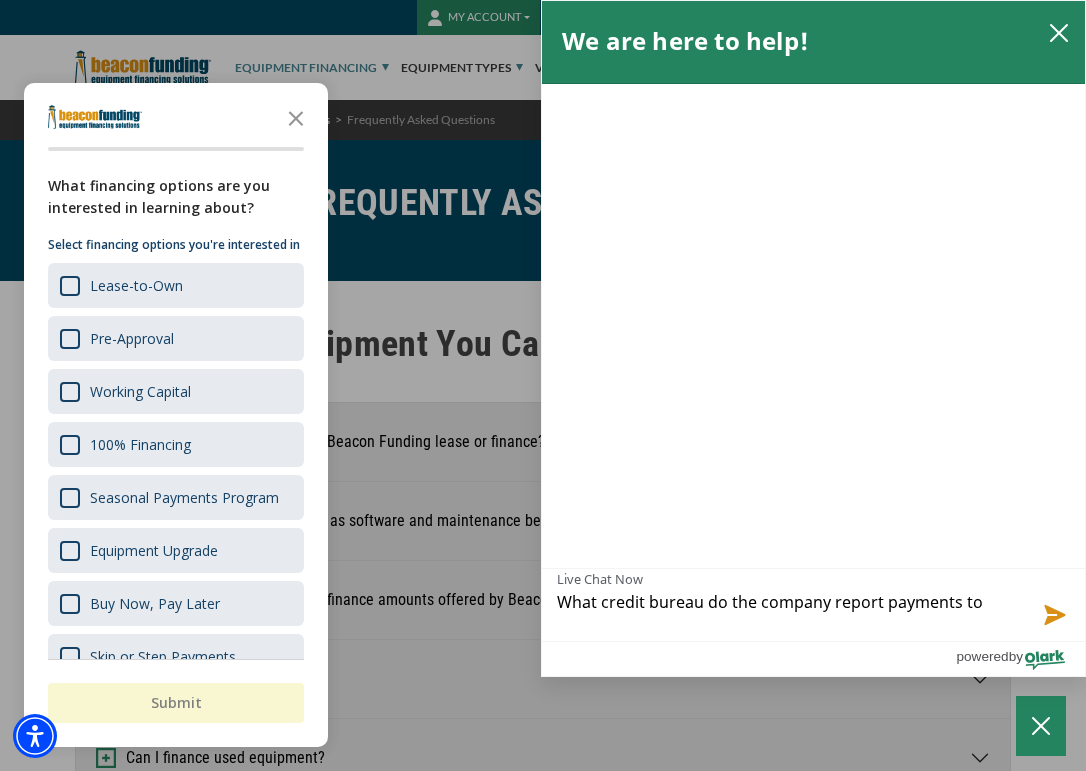 type on "What credit bureau do the company report payments to?" 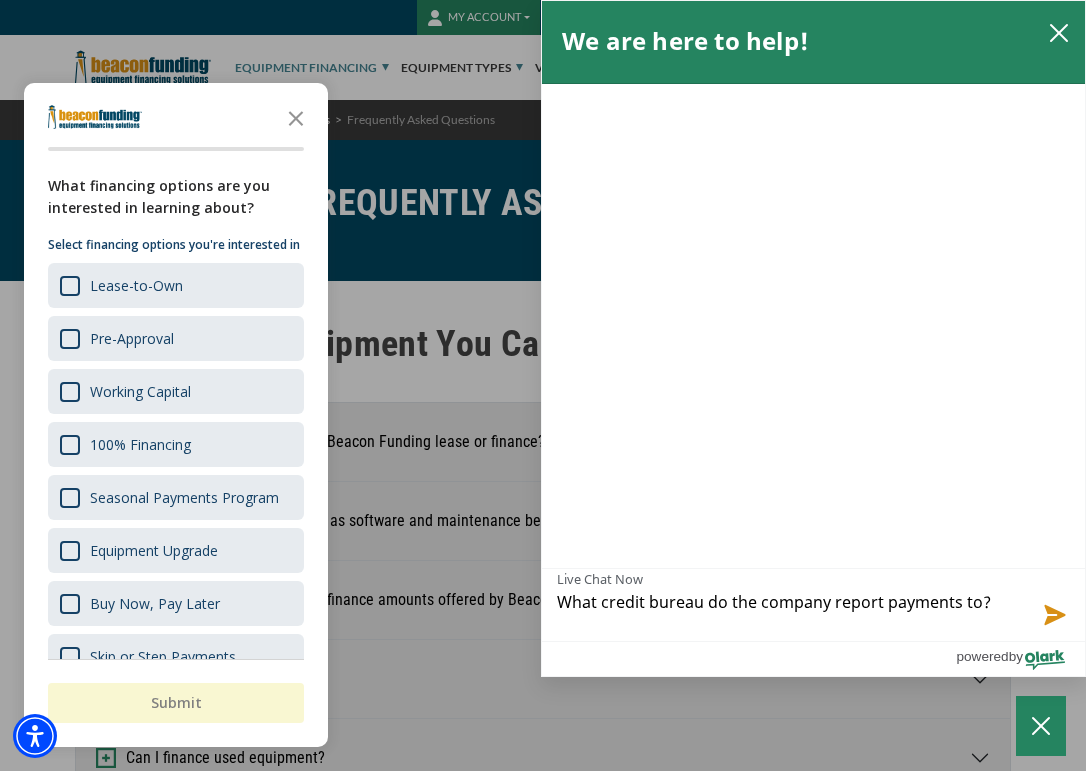 type 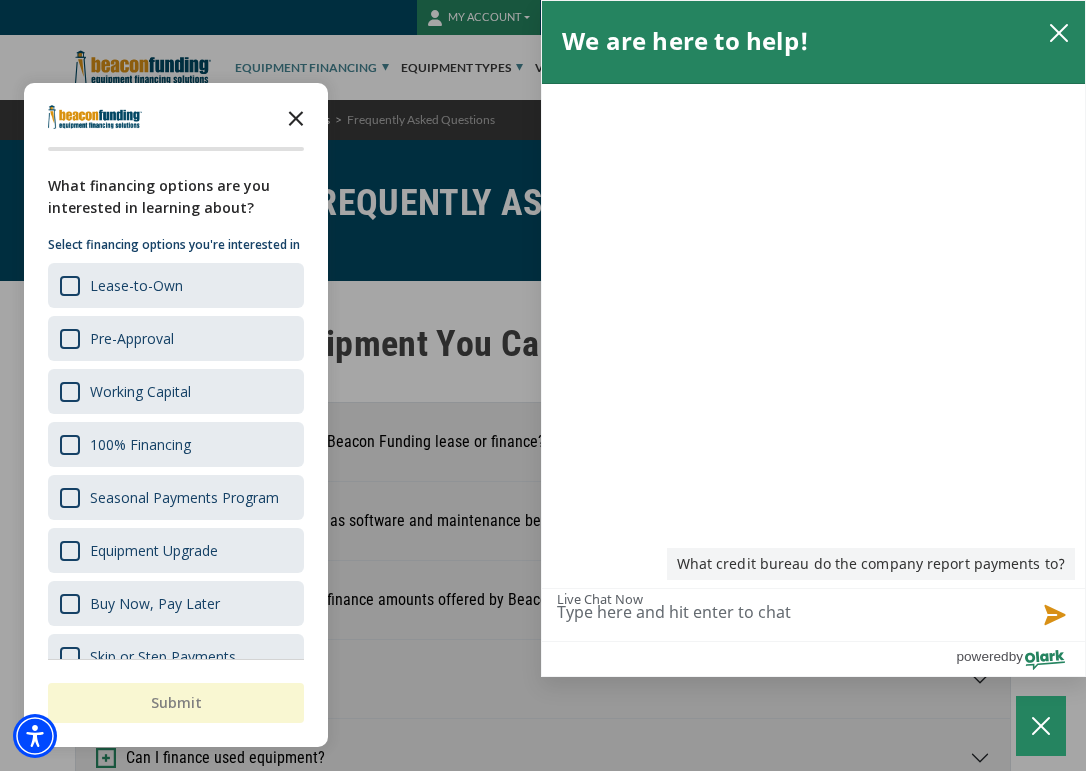 type 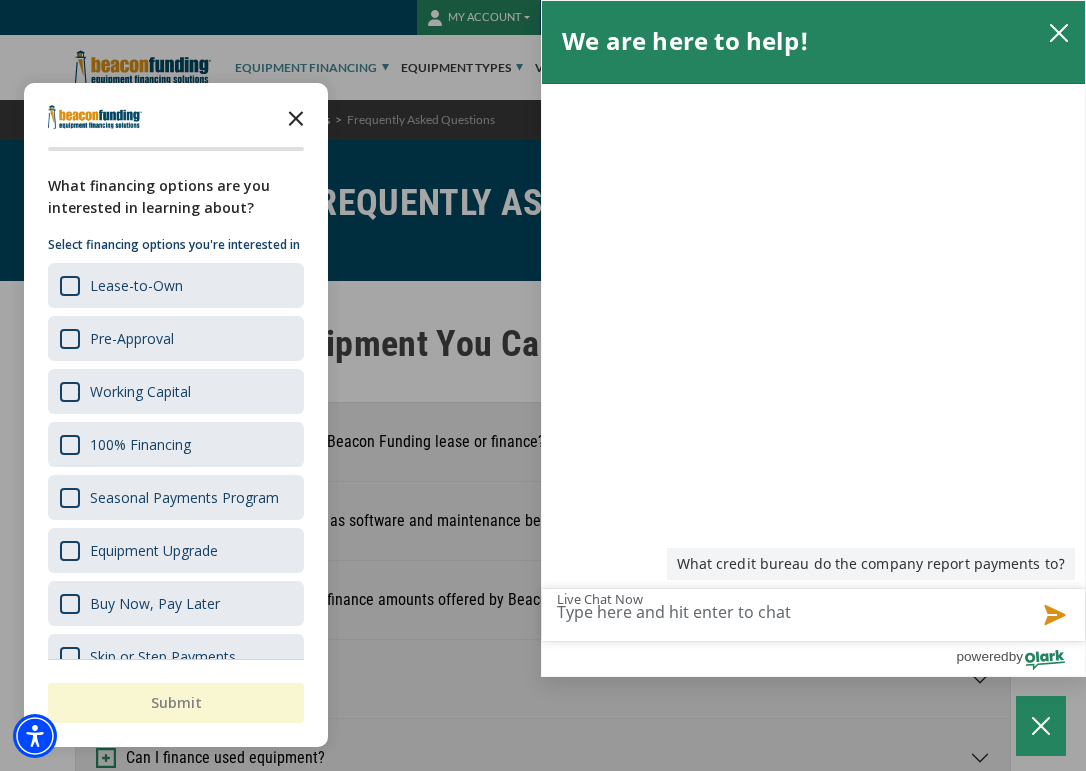 click 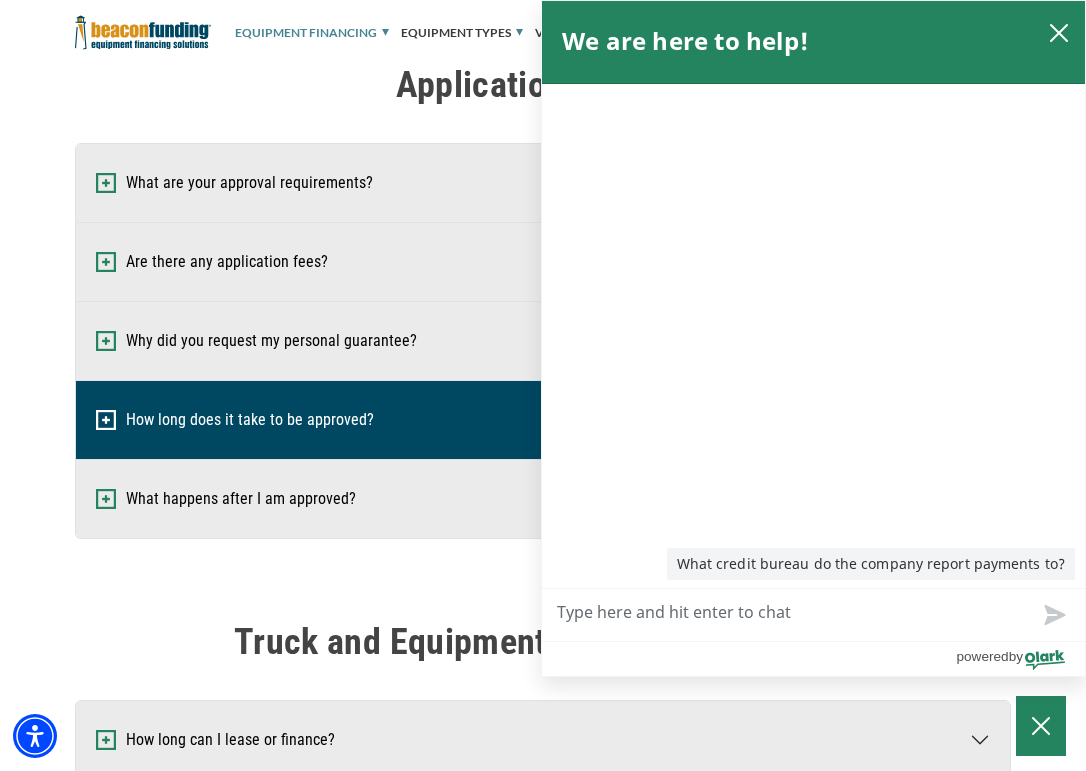 scroll, scrollTop: 900, scrollLeft: 0, axis: vertical 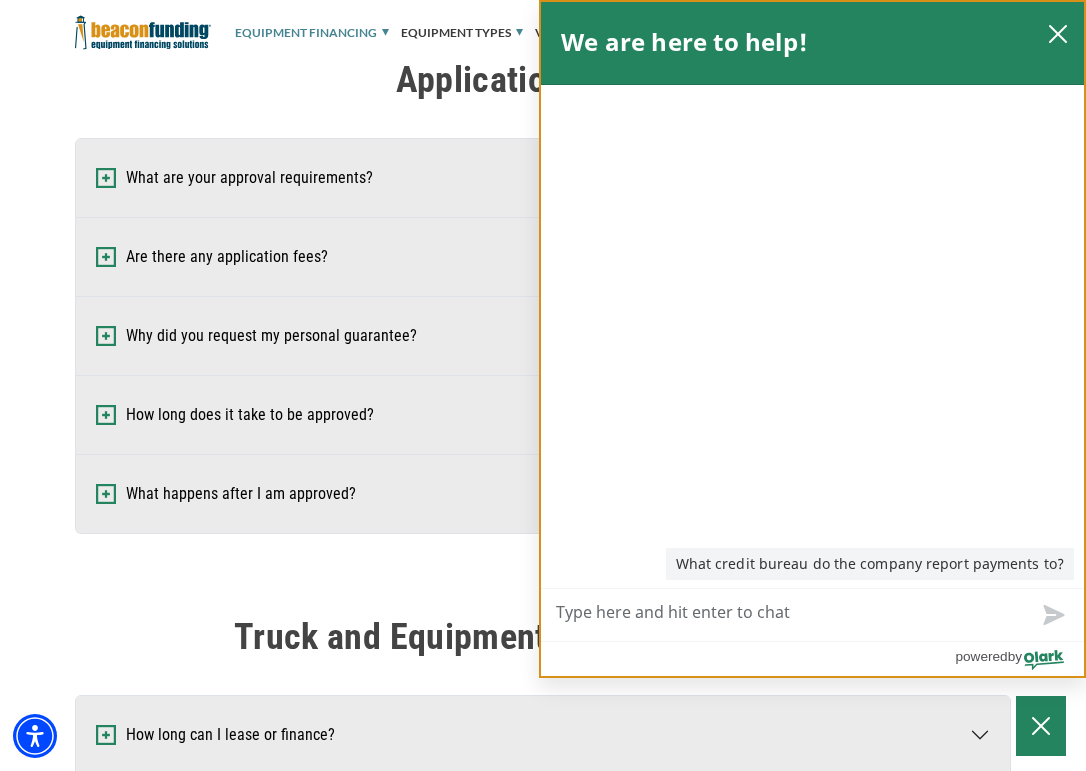 click on "you  sent  What credit bureau do the company report payments to?" at bounding box center [812, 336] 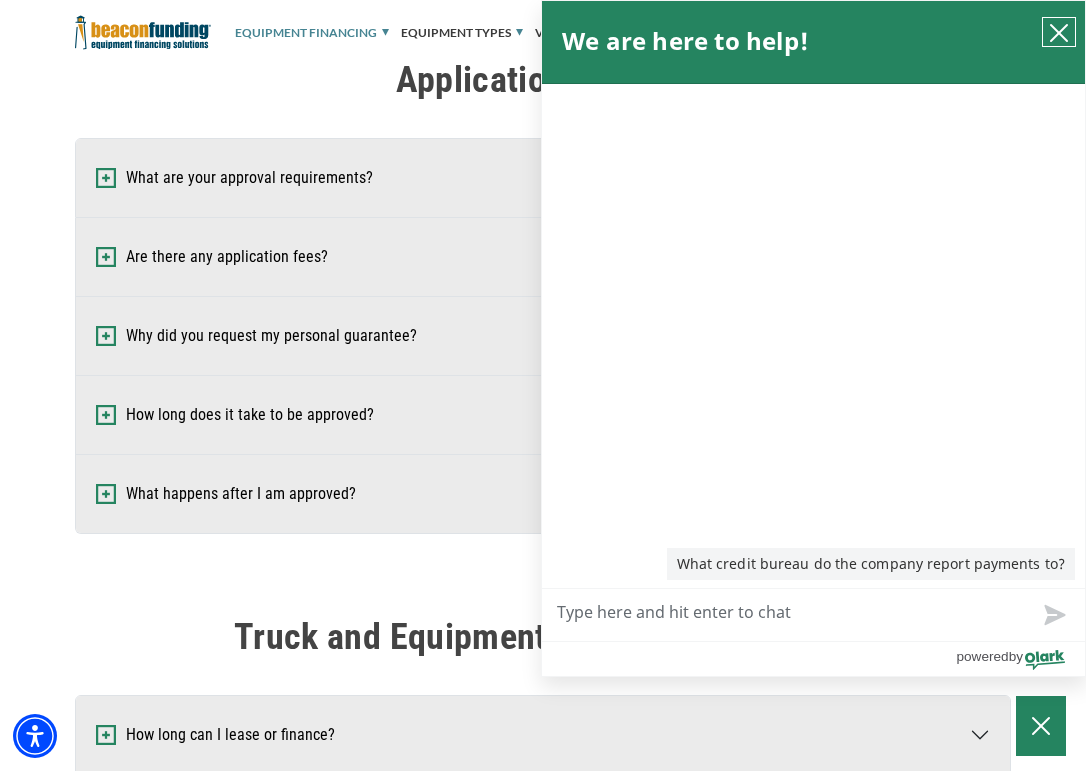 click 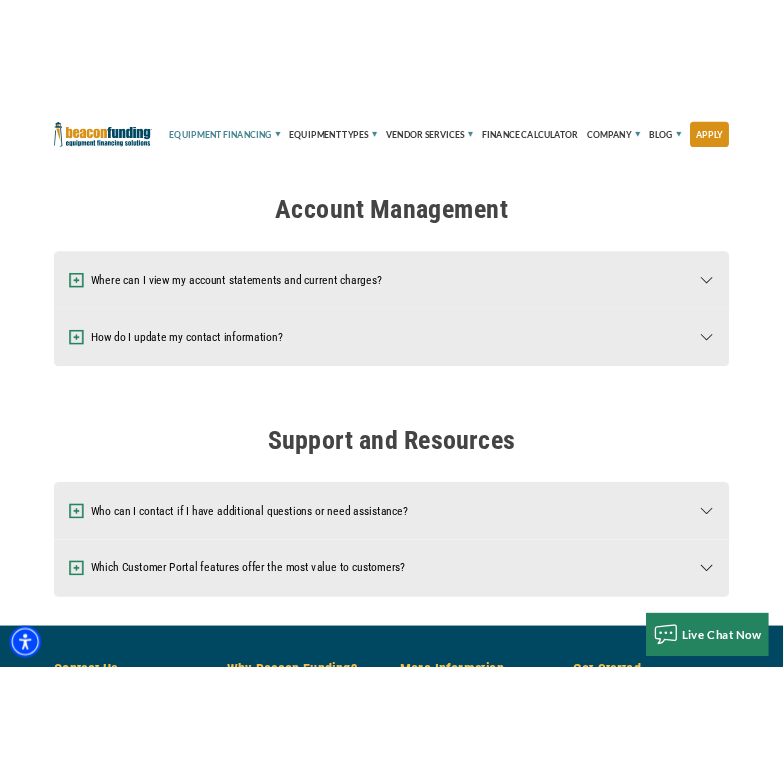 scroll, scrollTop: 3600, scrollLeft: 0, axis: vertical 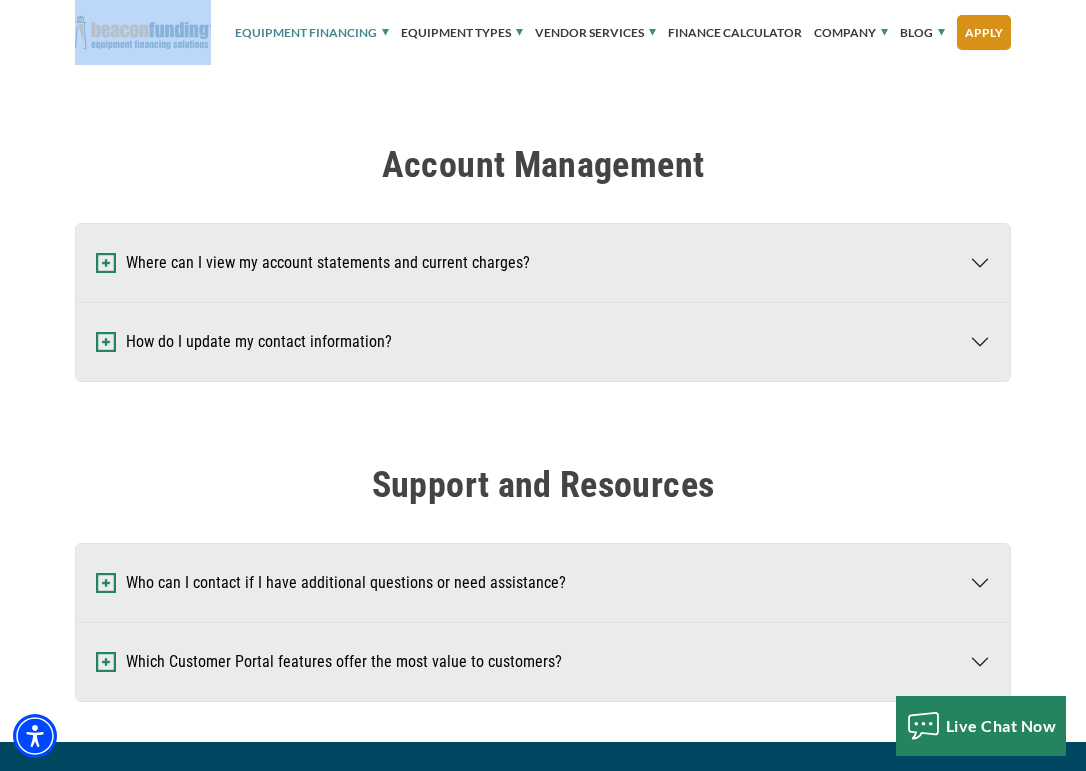 drag, startPoint x: 223, startPoint y: 40, endPoint x: 106, endPoint y: 33, distance: 117.20921 